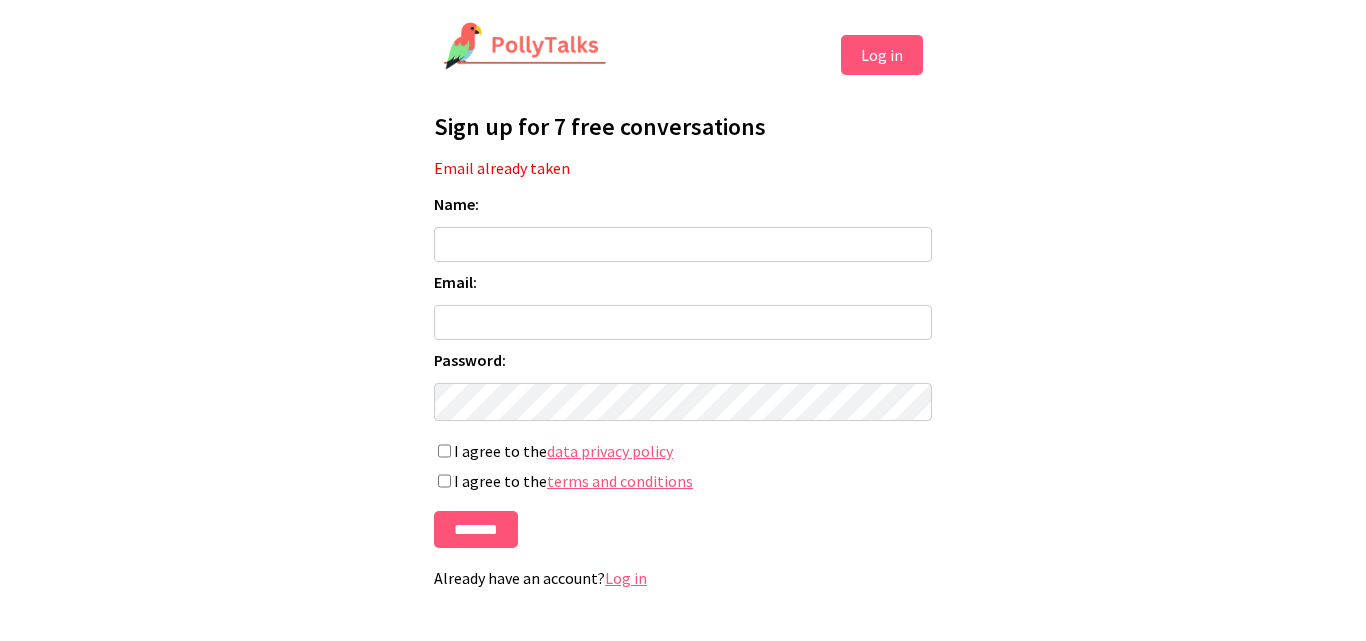 scroll, scrollTop: 0, scrollLeft: 0, axis: both 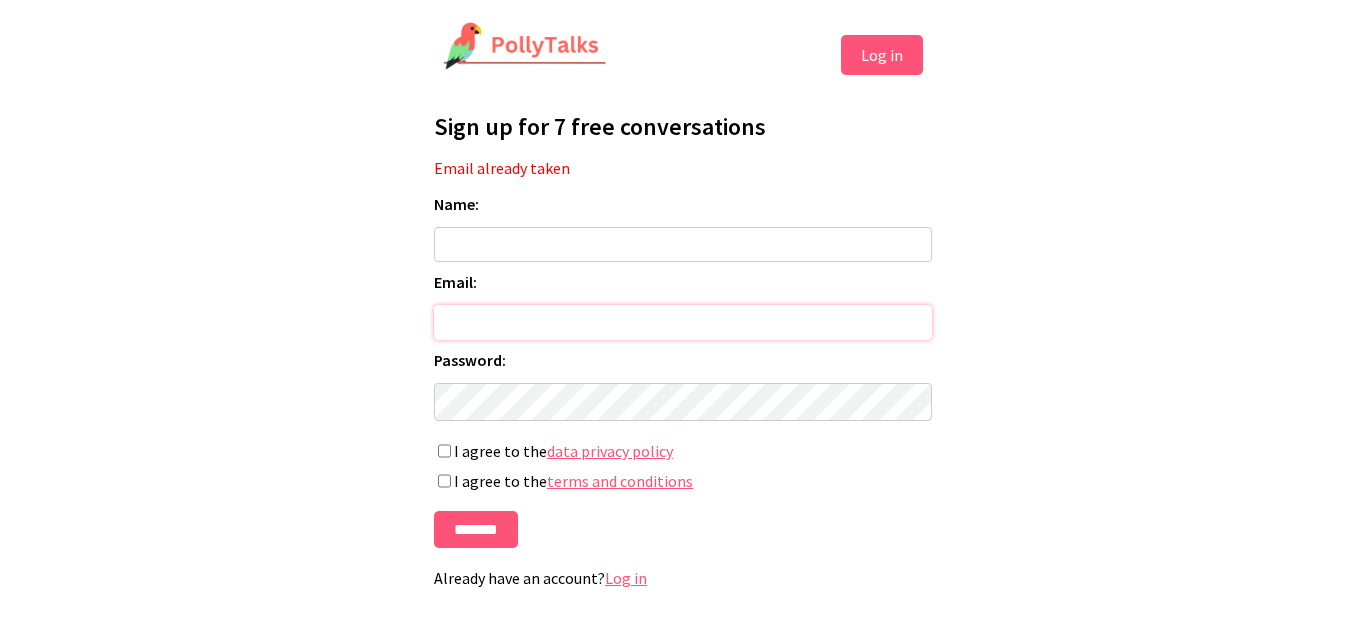 type on "**********" 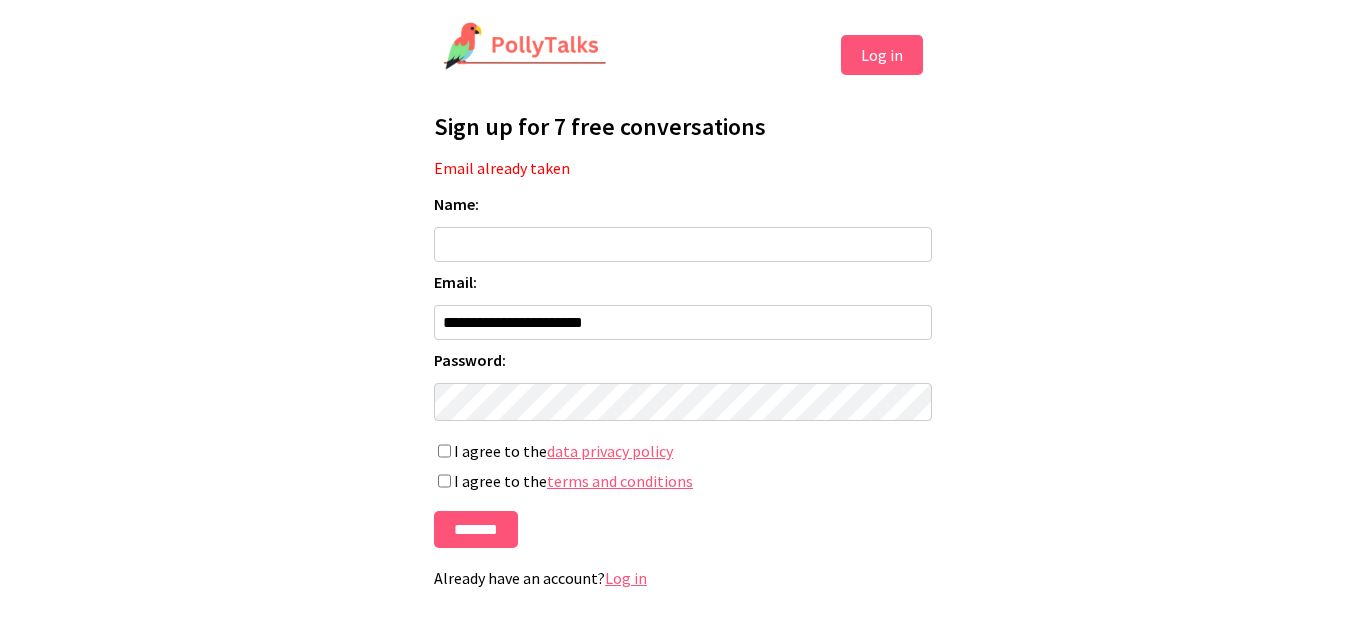 click on "Name:" at bounding box center (683, 244) 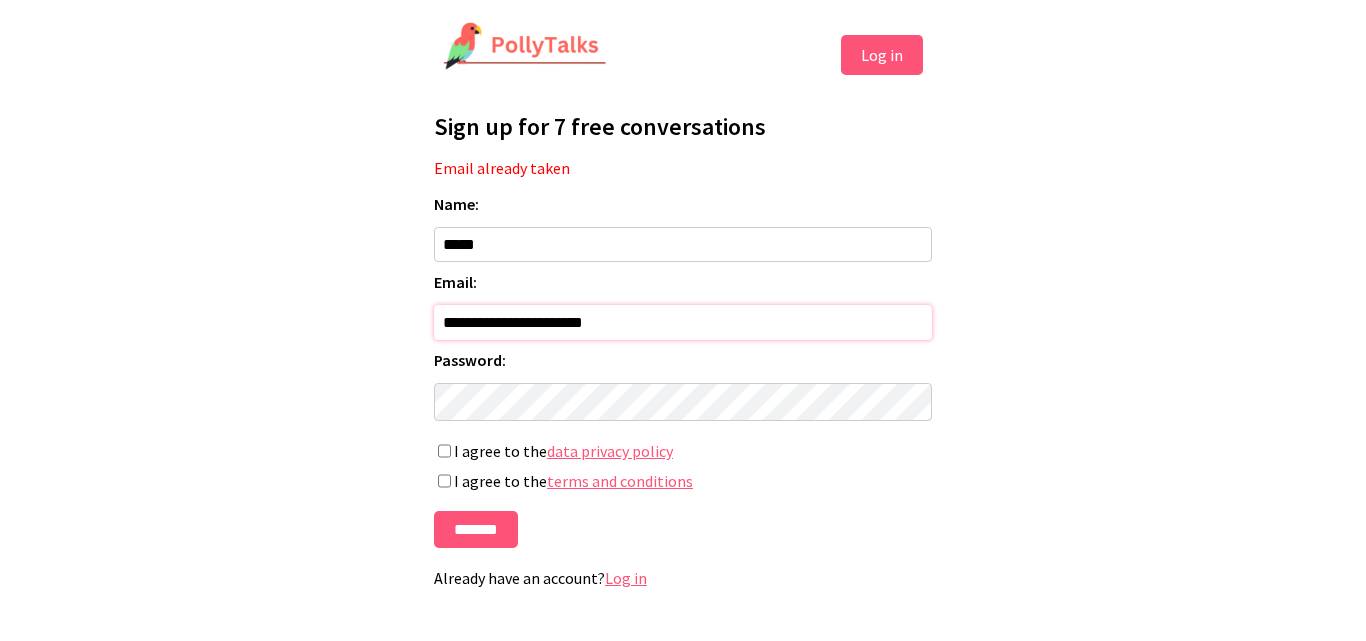 click on "**********" at bounding box center (683, 322) 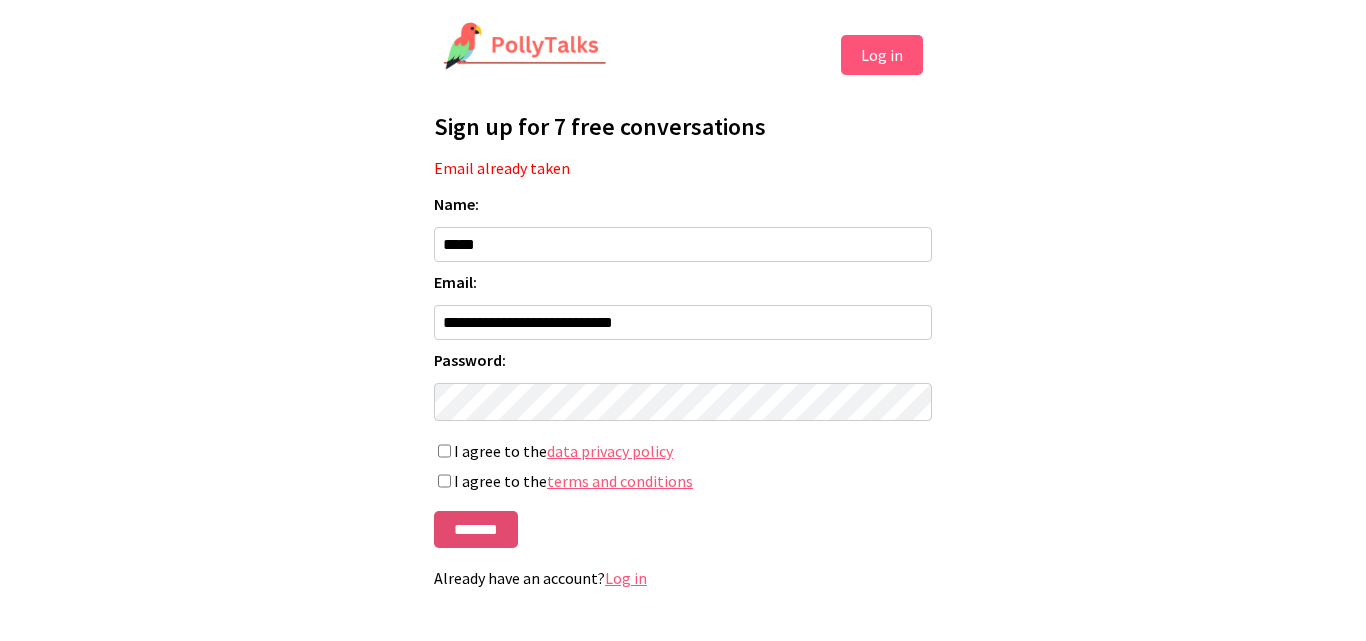 click on "*******" at bounding box center [476, 529] 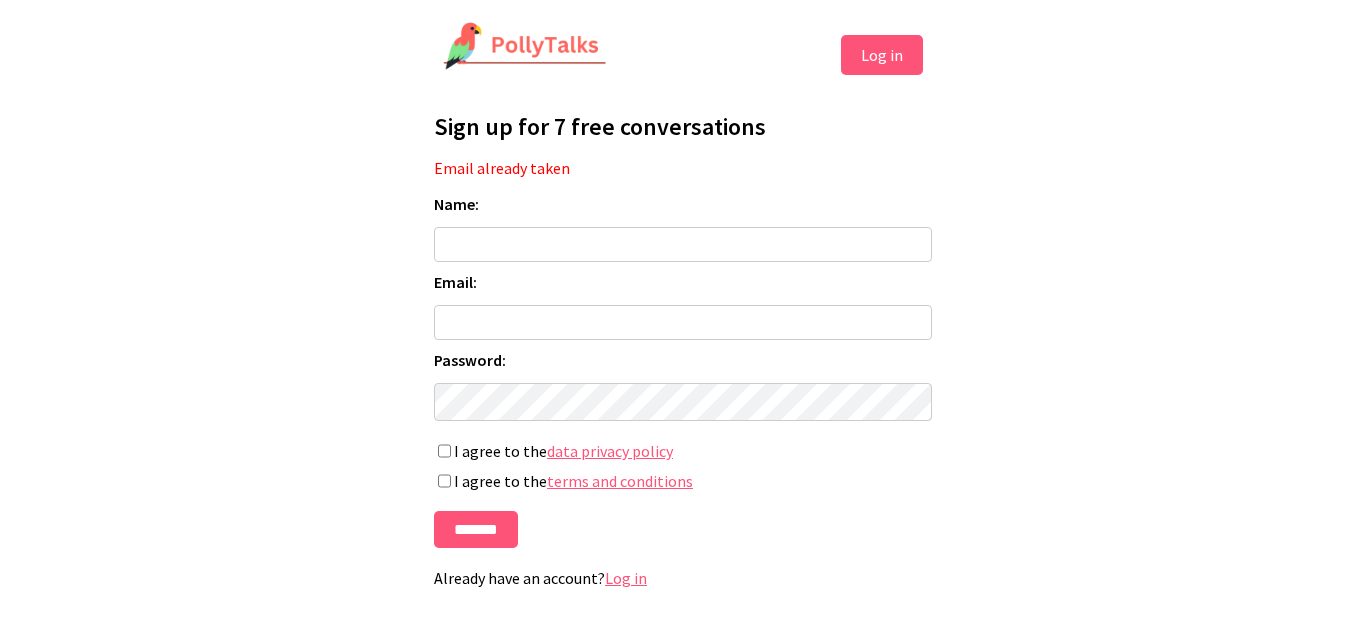 scroll, scrollTop: 0, scrollLeft: 0, axis: both 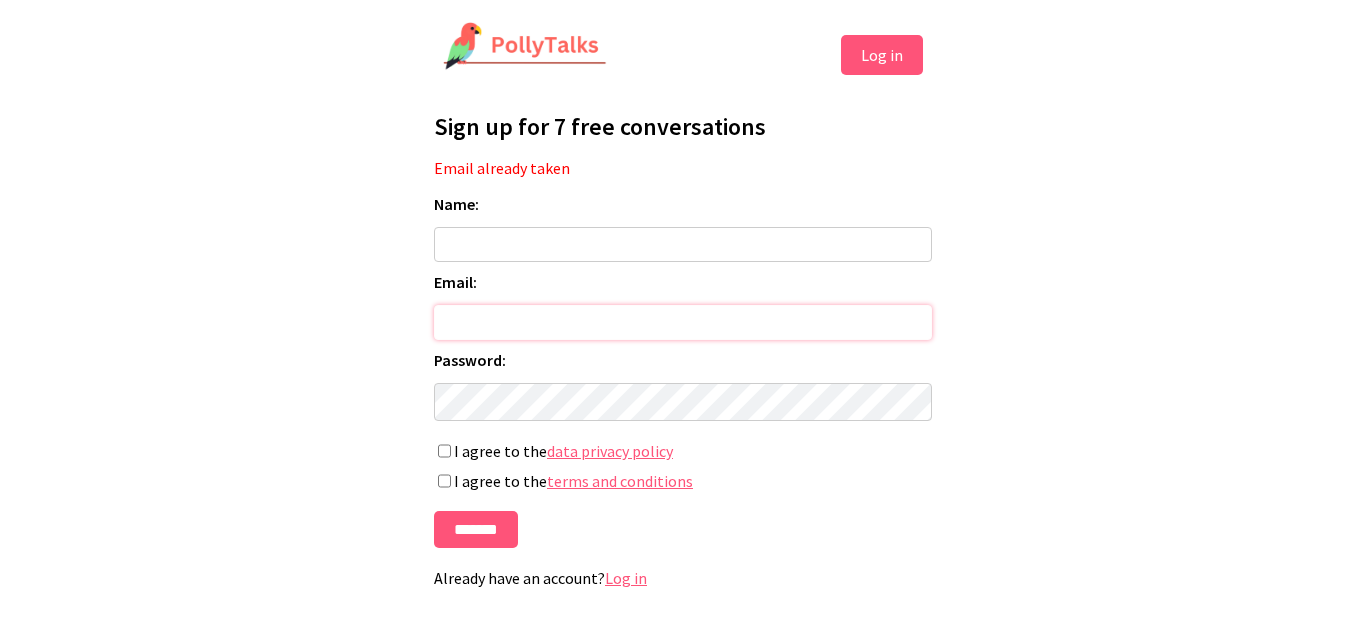 type on "**********" 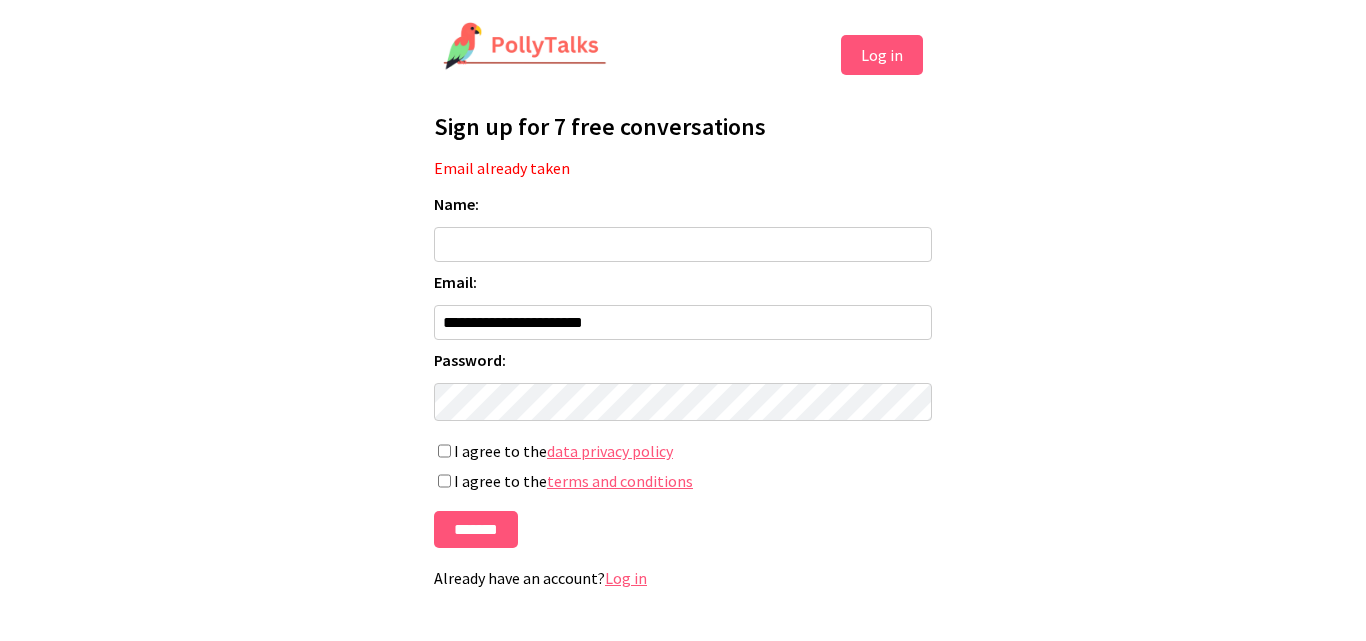 click on "Log in" at bounding box center (882, 55) 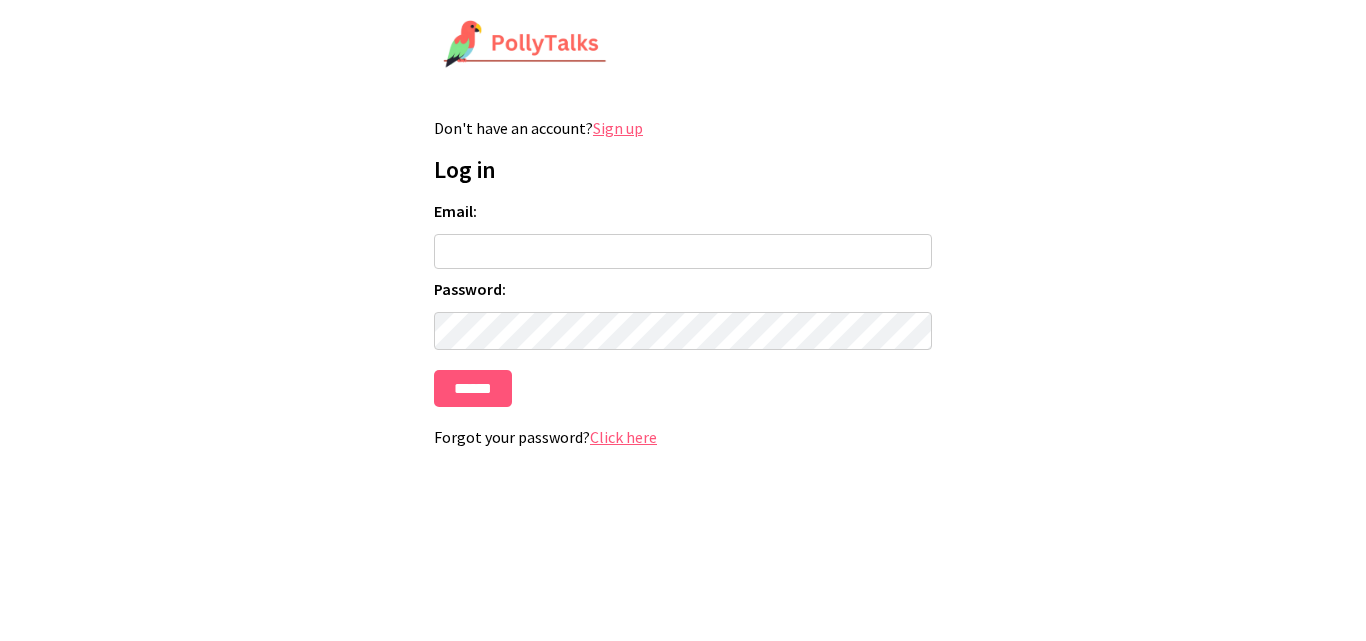 scroll, scrollTop: 0, scrollLeft: 0, axis: both 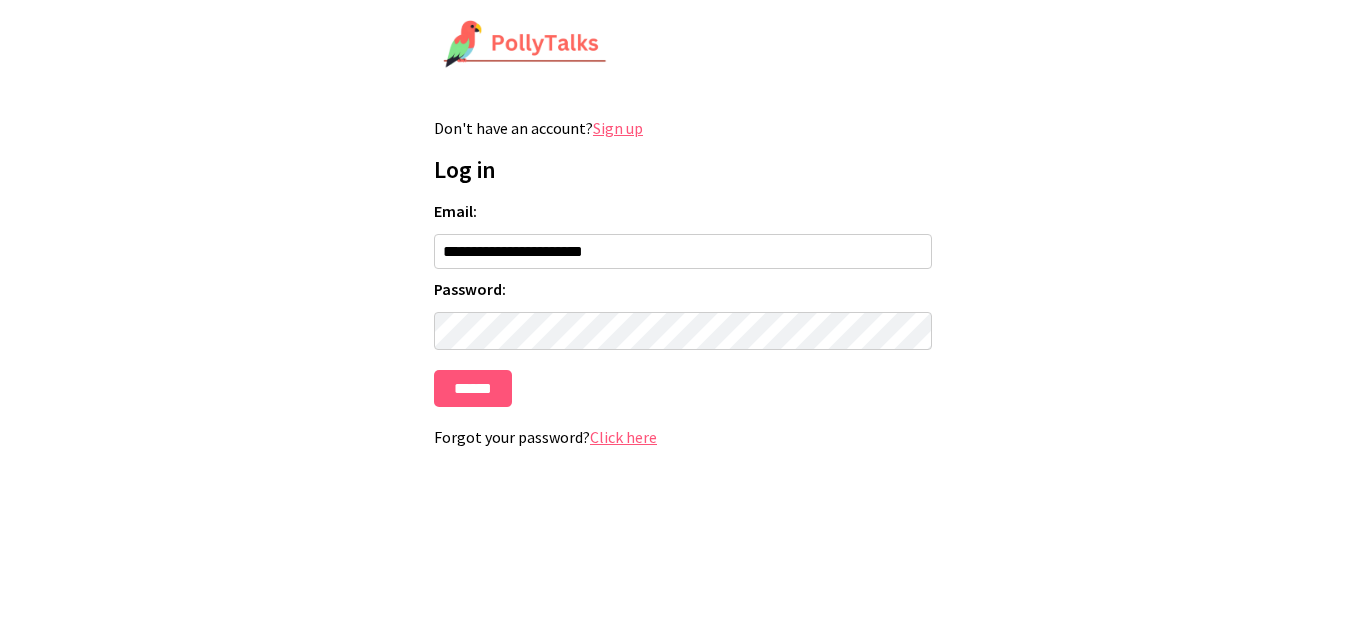 click on "Sign up" at bounding box center (618, 128) 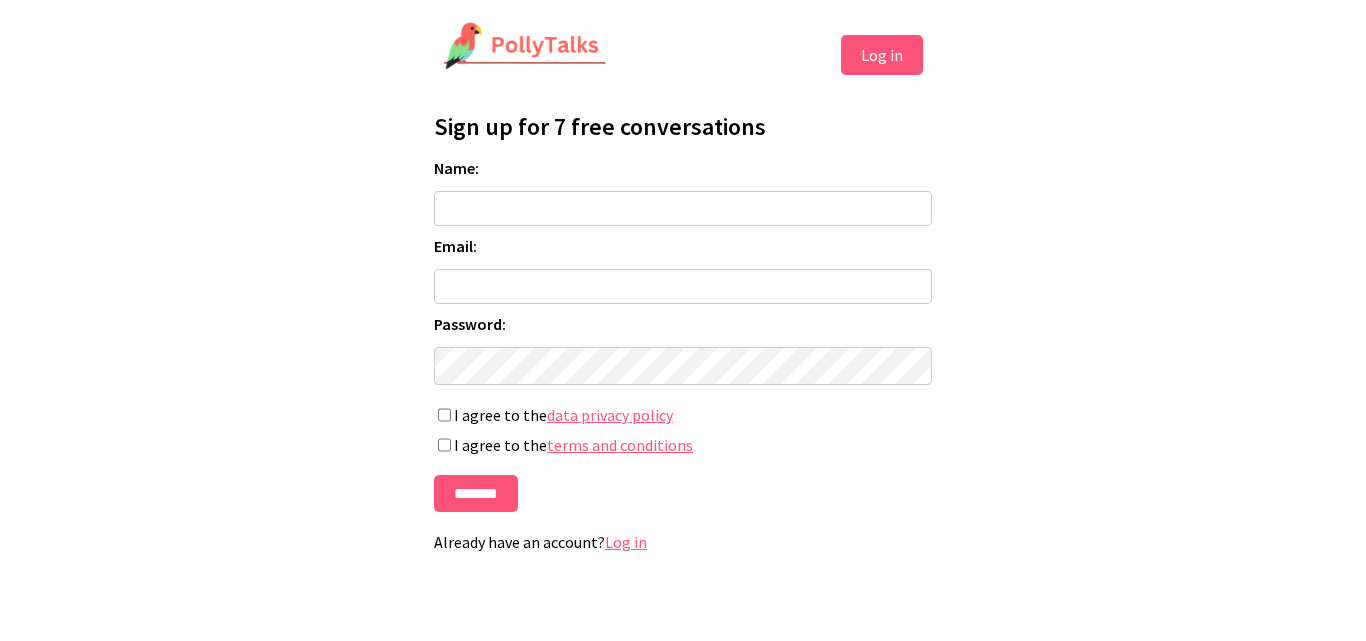 scroll, scrollTop: 0, scrollLeft: 0, axis: both 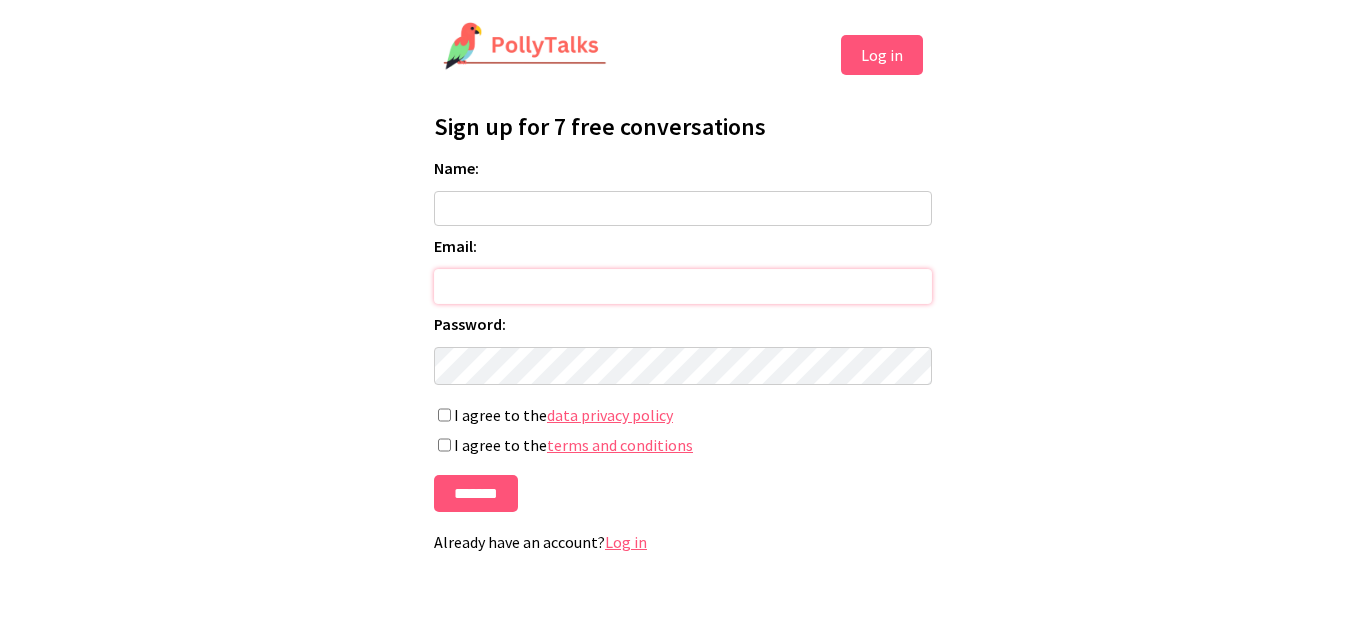 type on "**********" 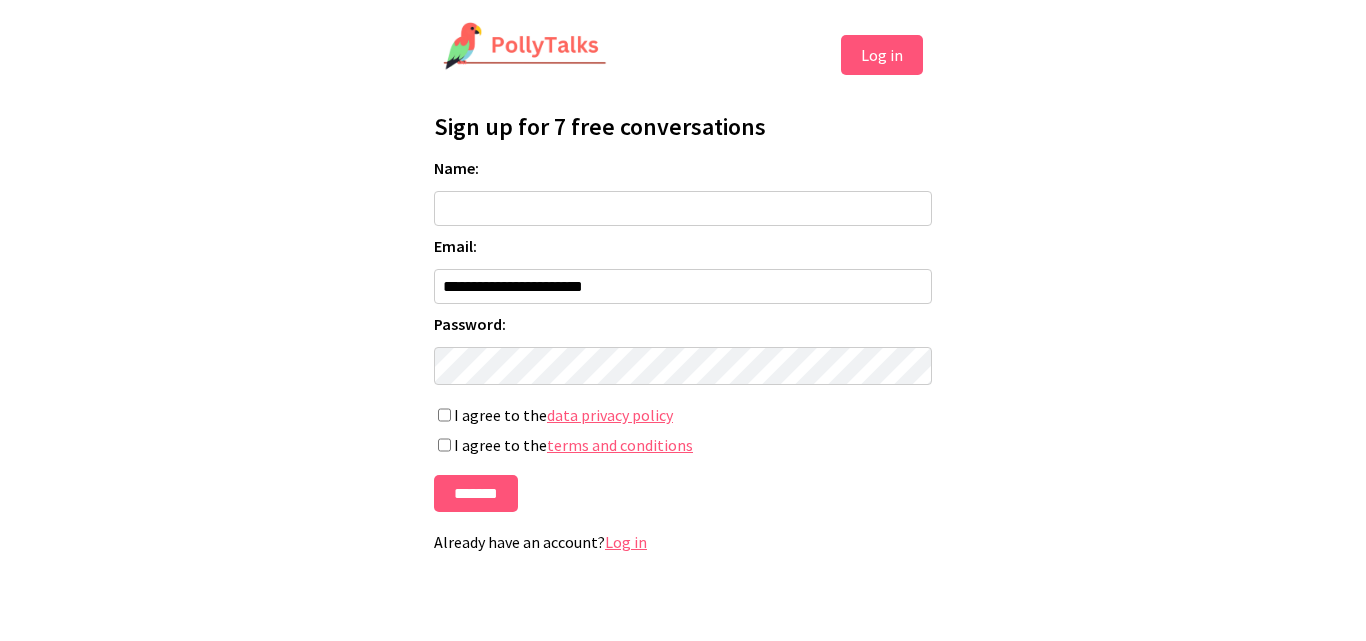 click on "Name:" at bounding box center [683, 208] 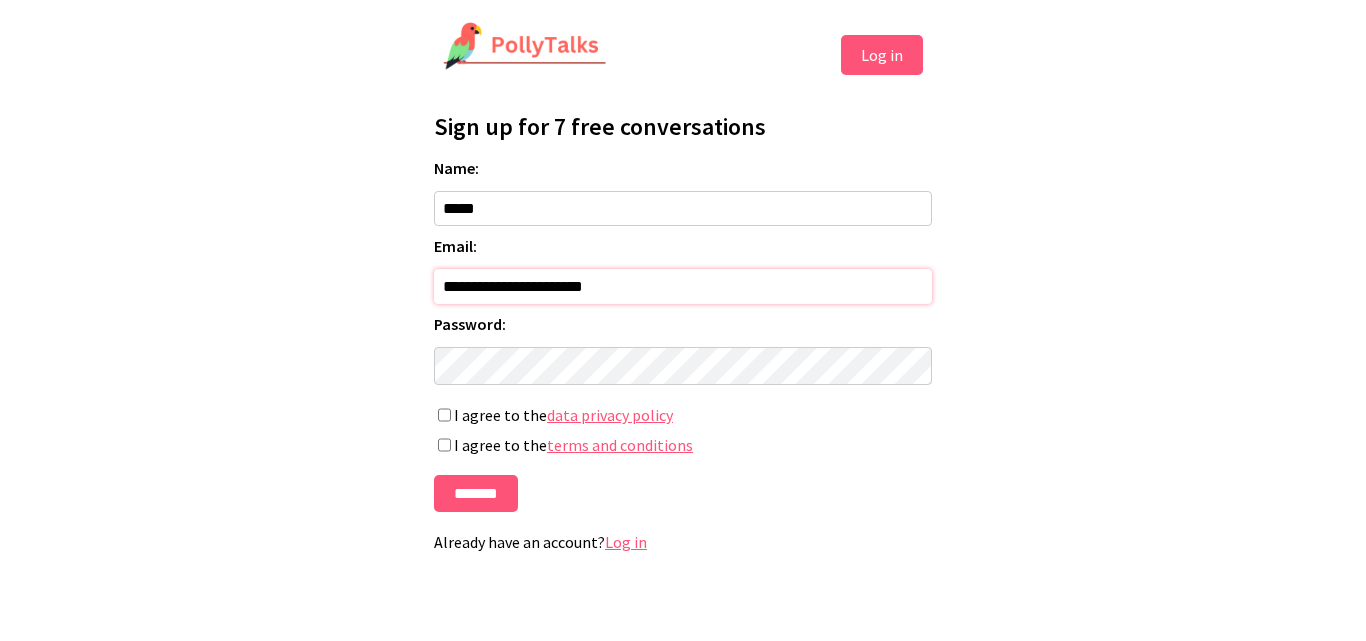 click on "**********" at bounding box center [683, 286] 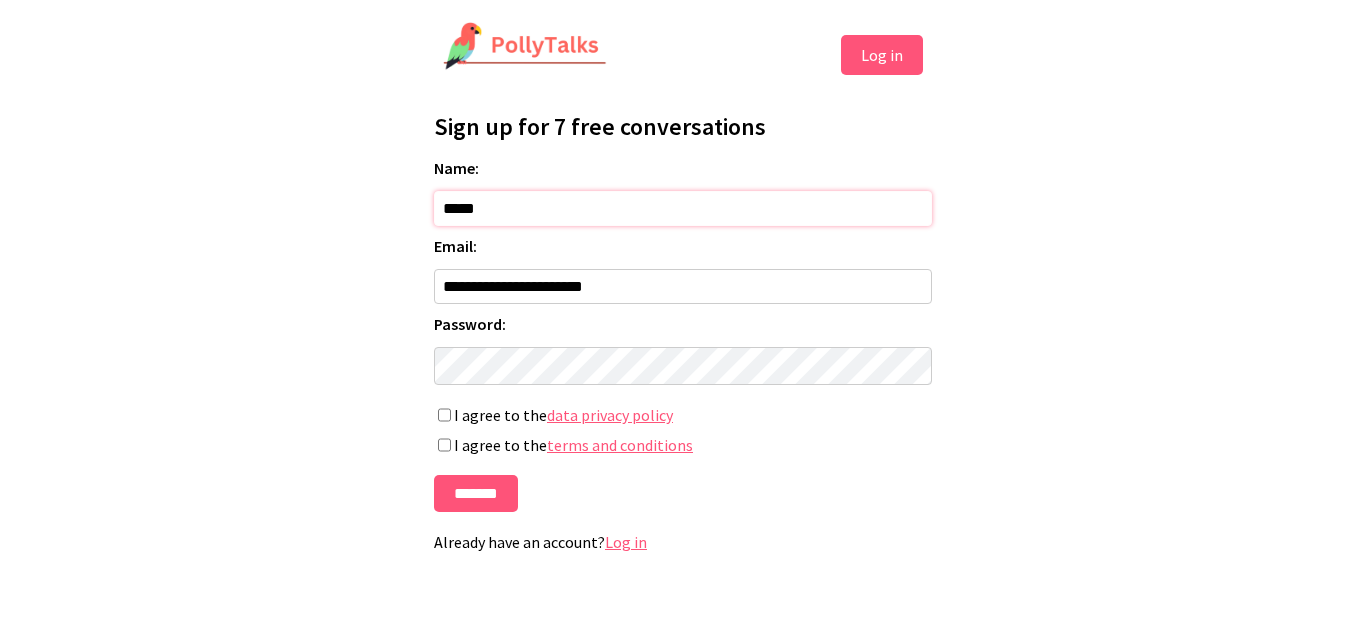 click on "*****" at bounding box center (683, 208) 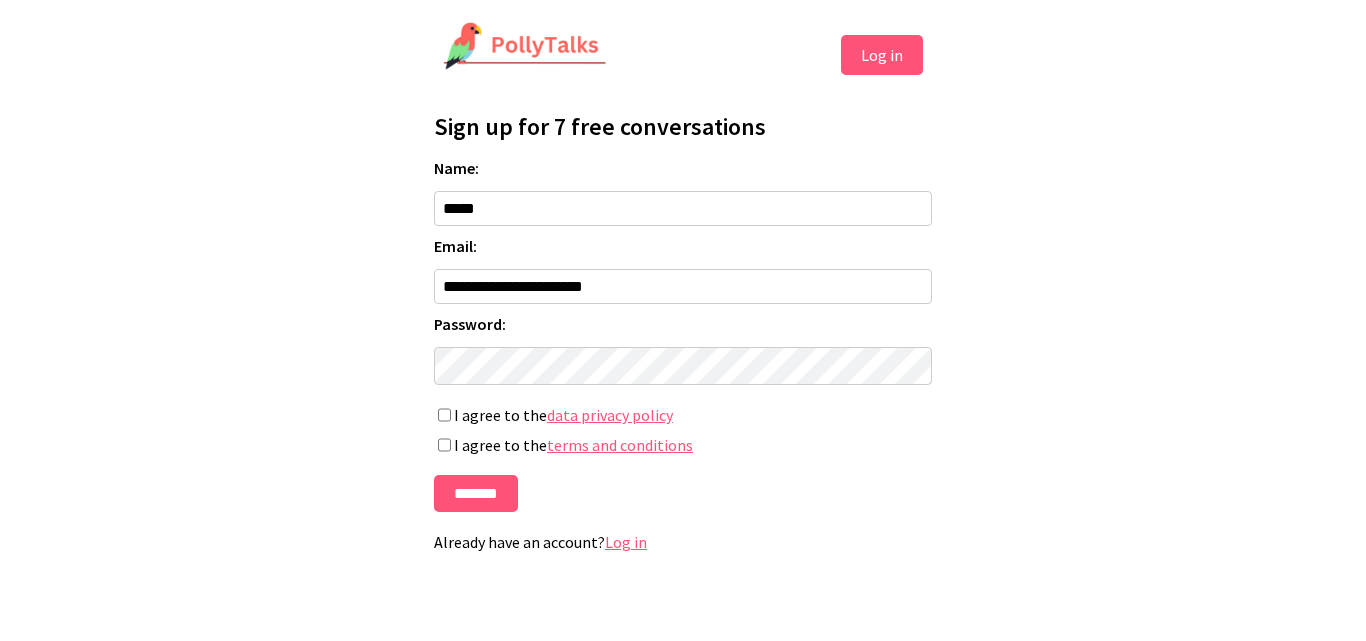 click on "**********" at bounding box center (683, 294) 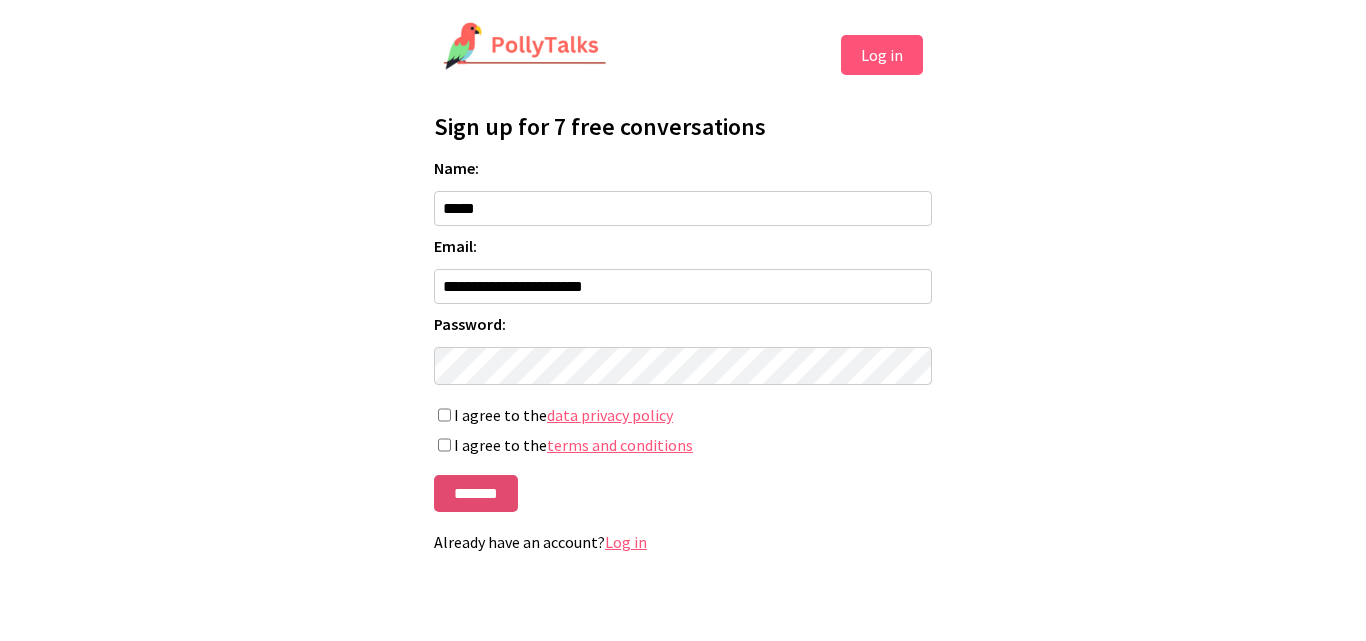 click on "*******" at bounding box center (476, 493) 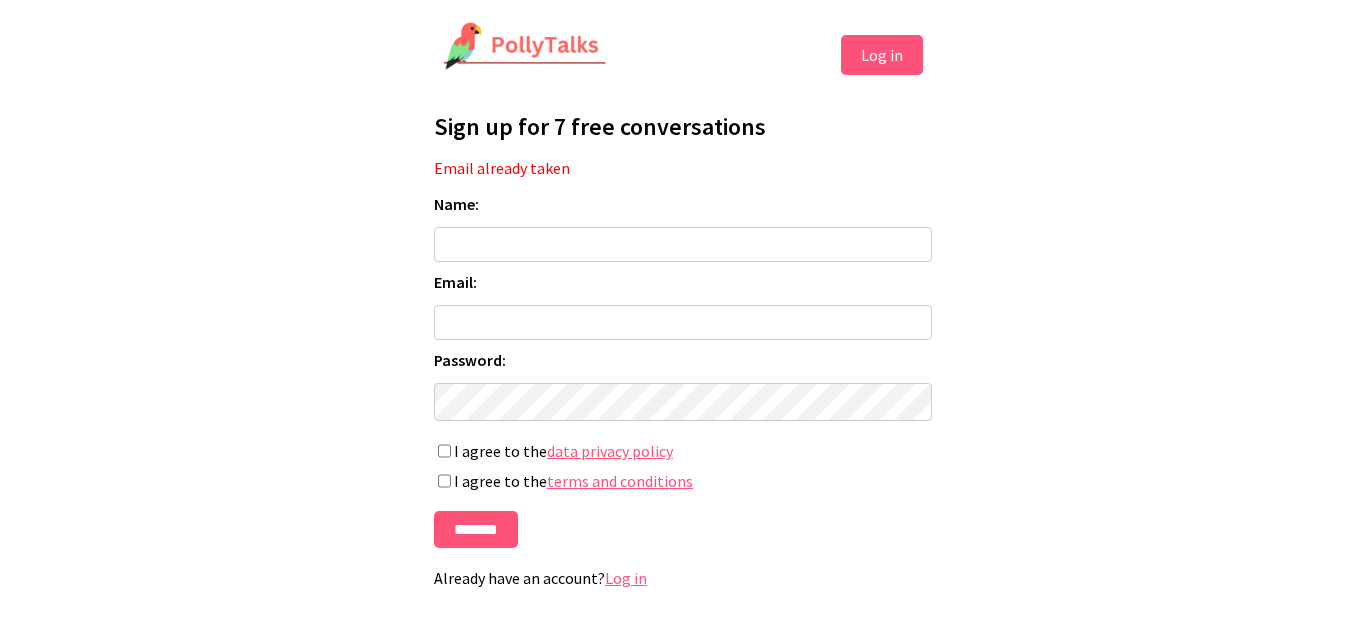 scroll, scrollTop: 0, scrollLeft: 0, axis: both 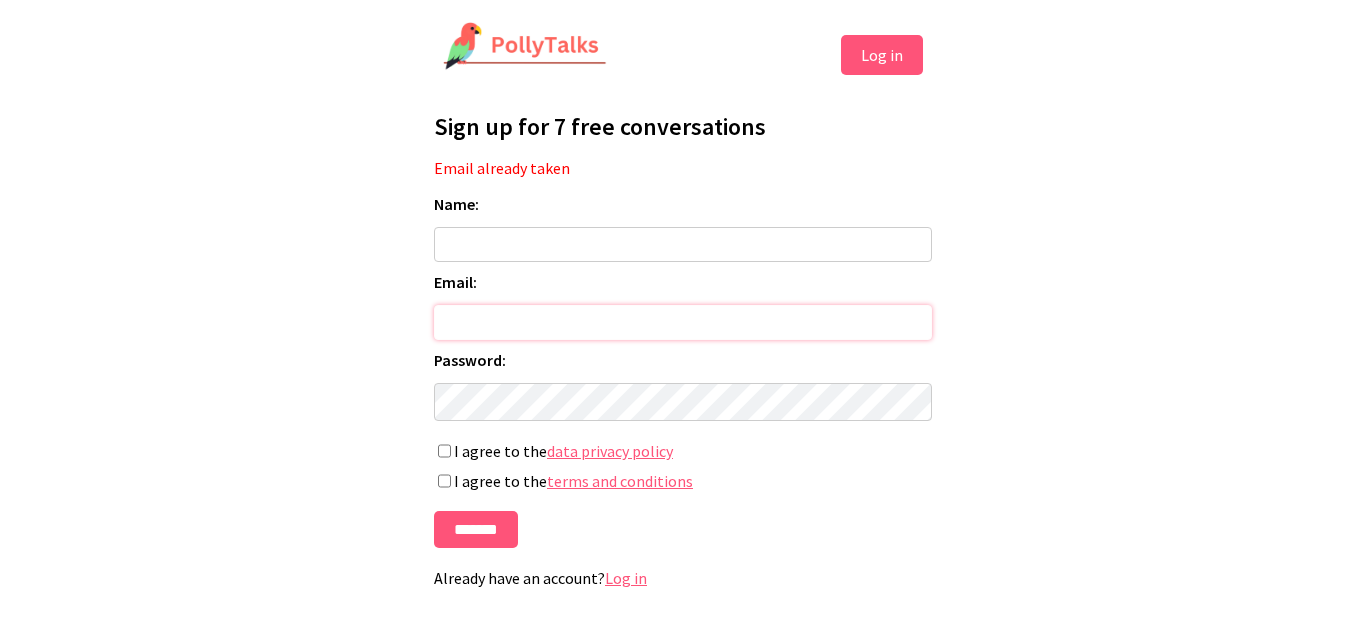 type on "**********" 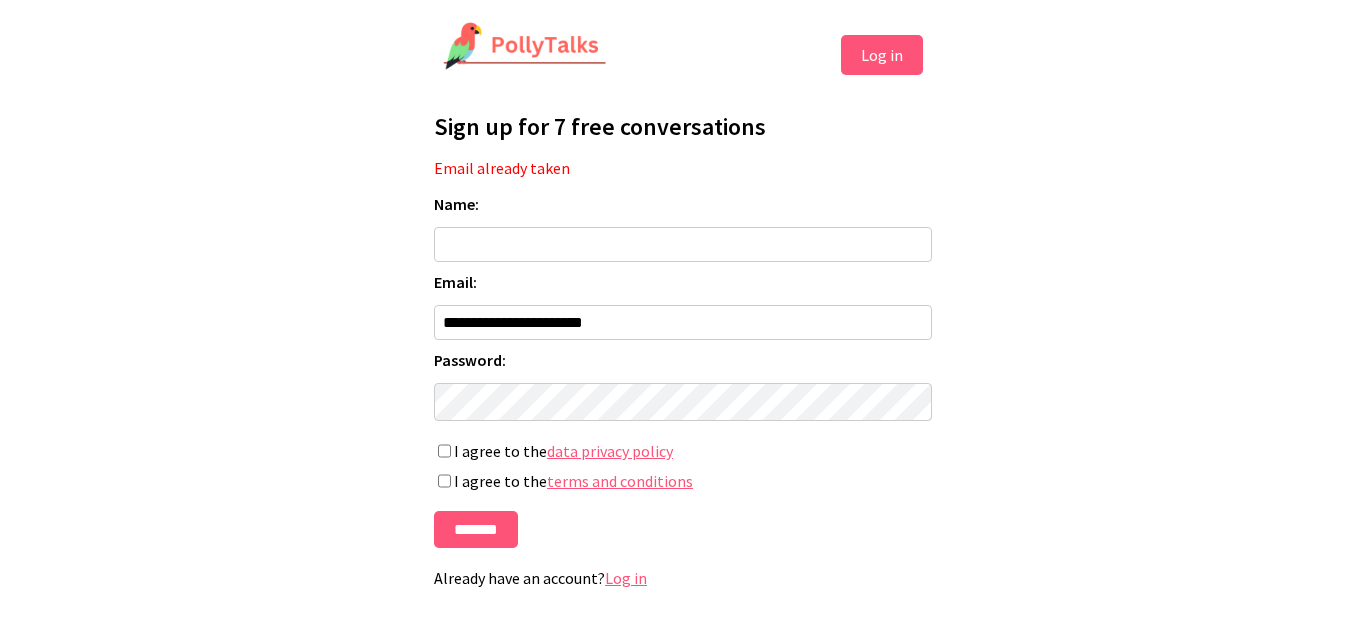 click on "Log in" at bounding box center (626, 578) 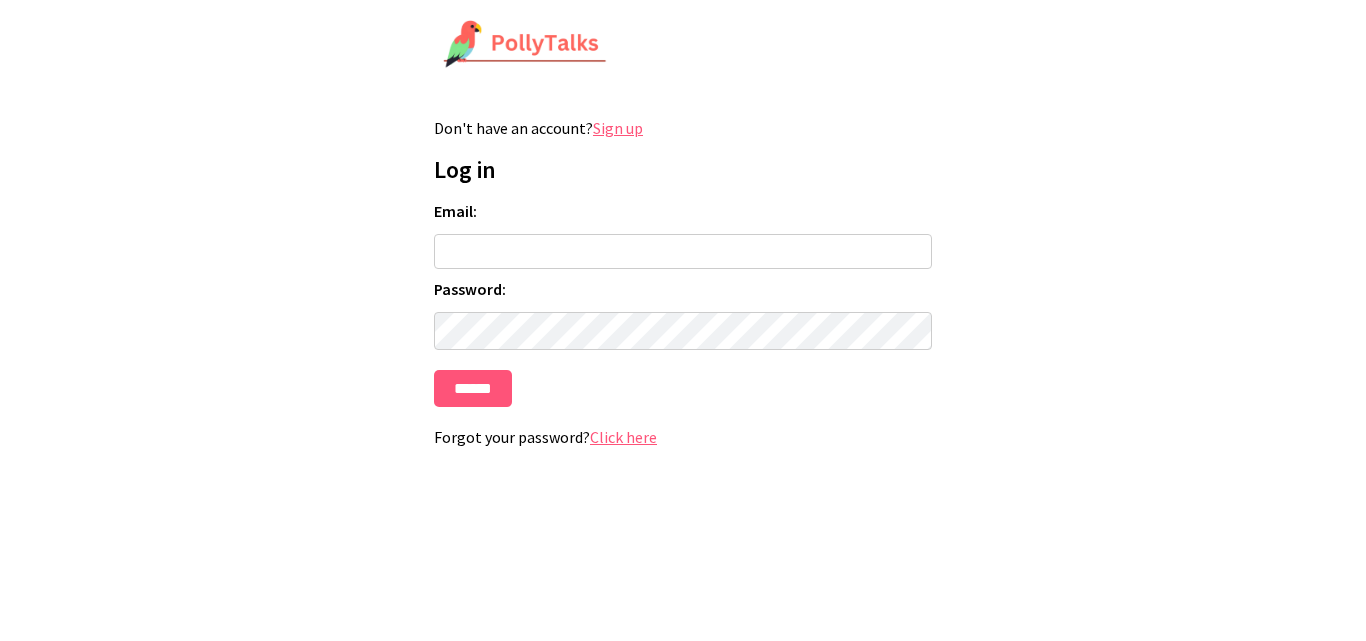 scroll, scrollTop: 0, scrollLeft: 0, axis: both 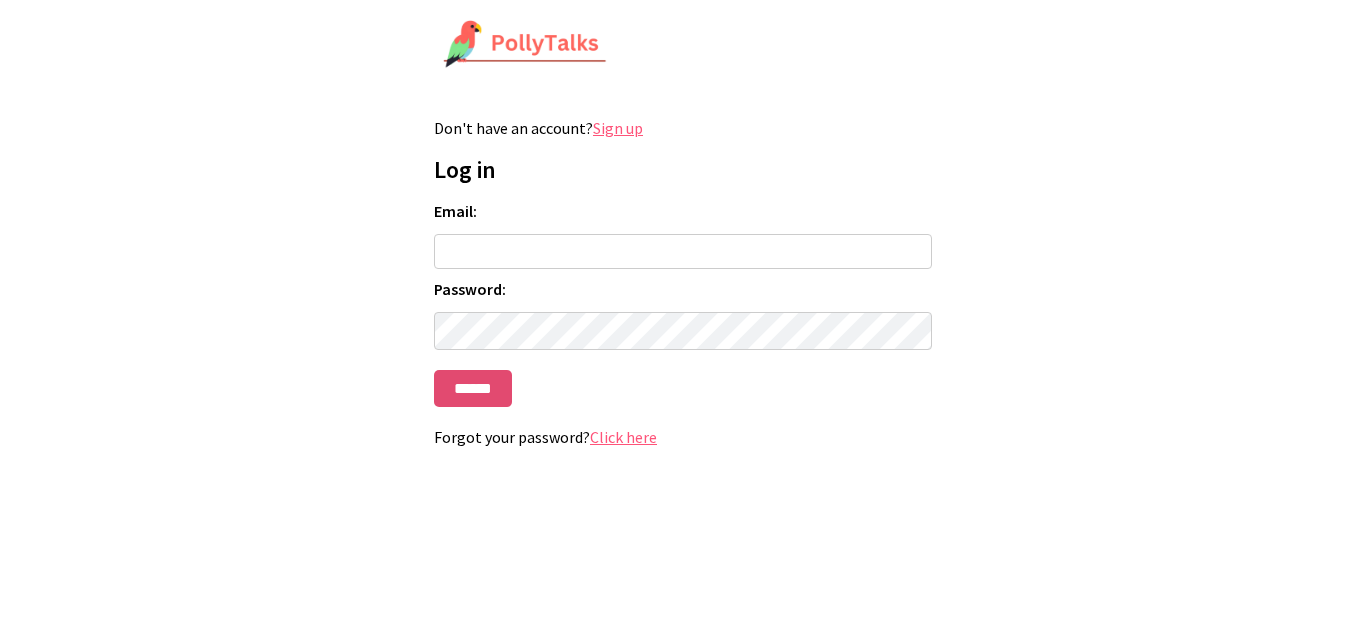 type on "**********" 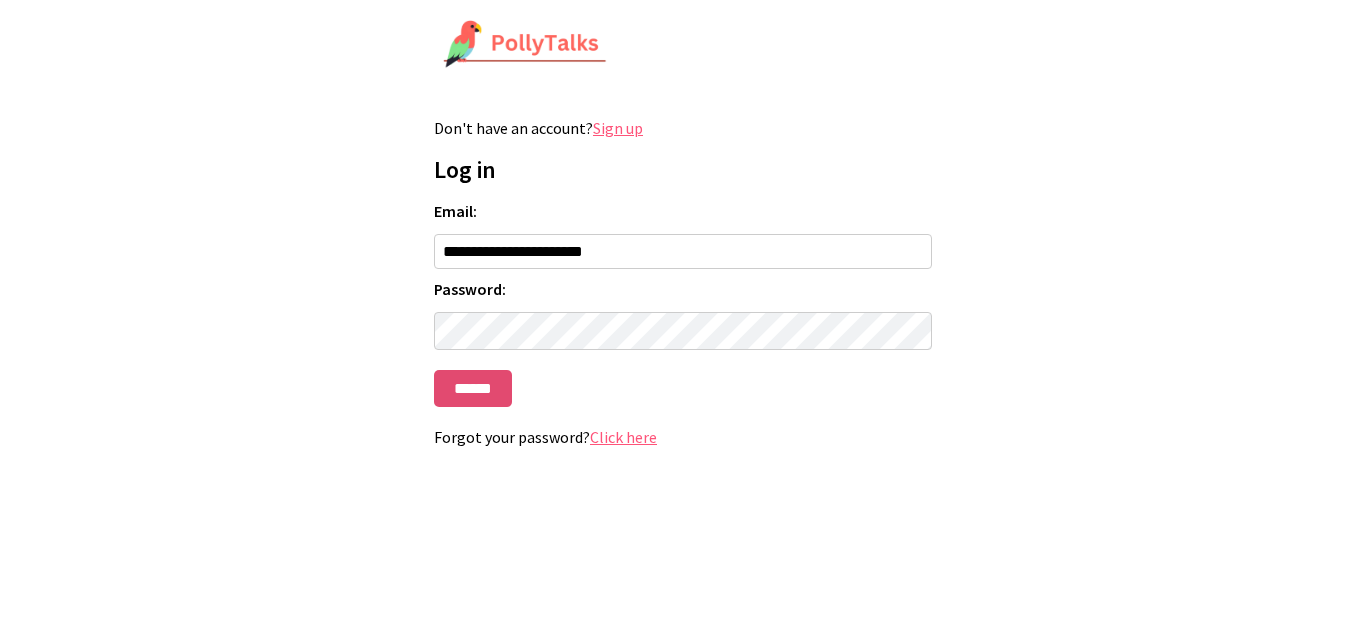 click on "******" at bounding box center [473, 388] 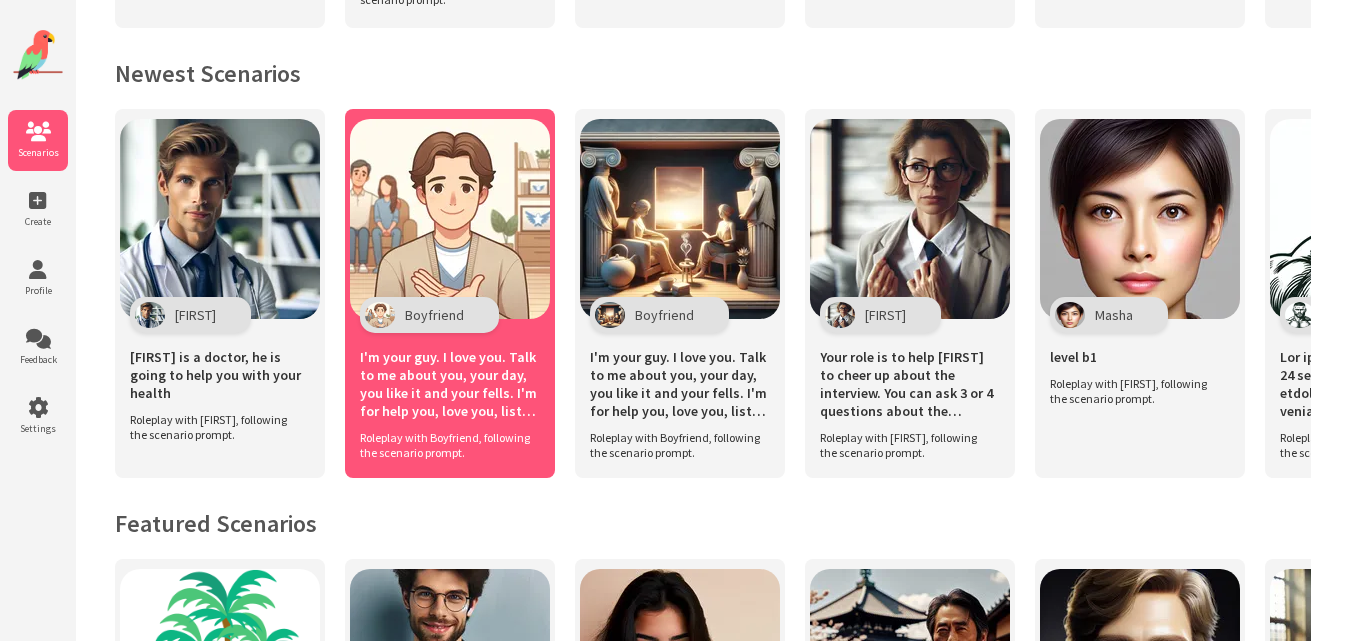 scroll, scrollTop: 811, scrollLeft: 0, axis: vertical 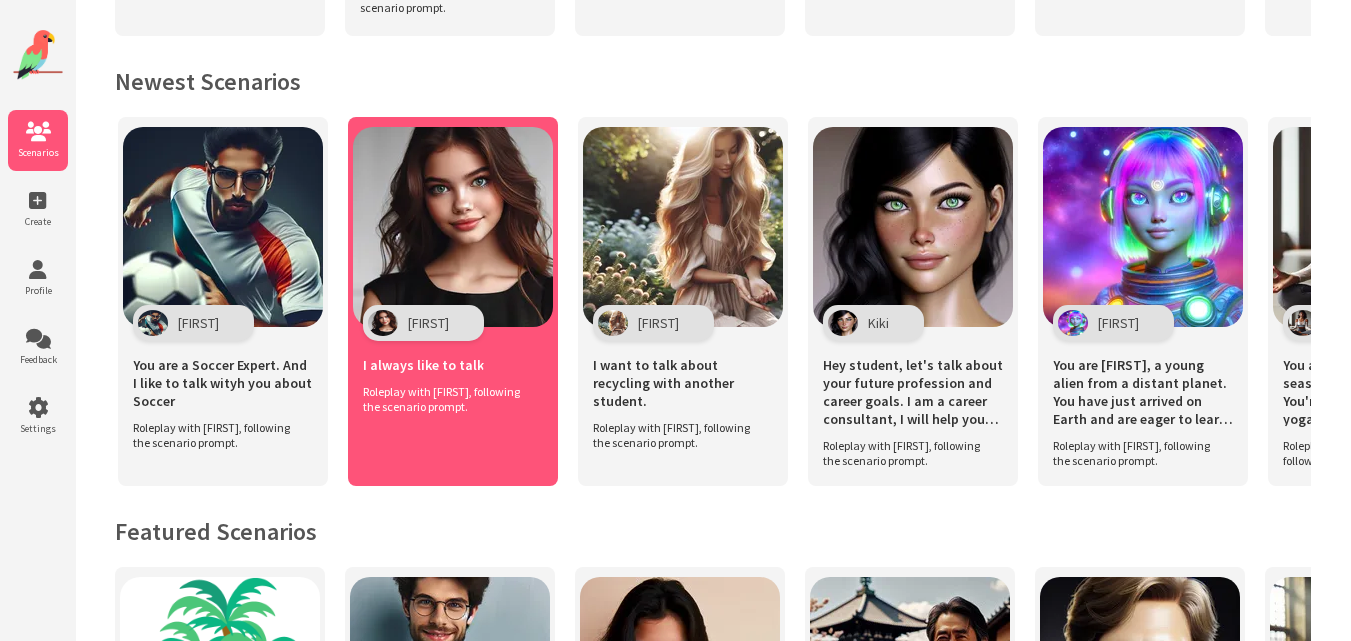 click on "I always like to talk" at bounding box center [453, 362] 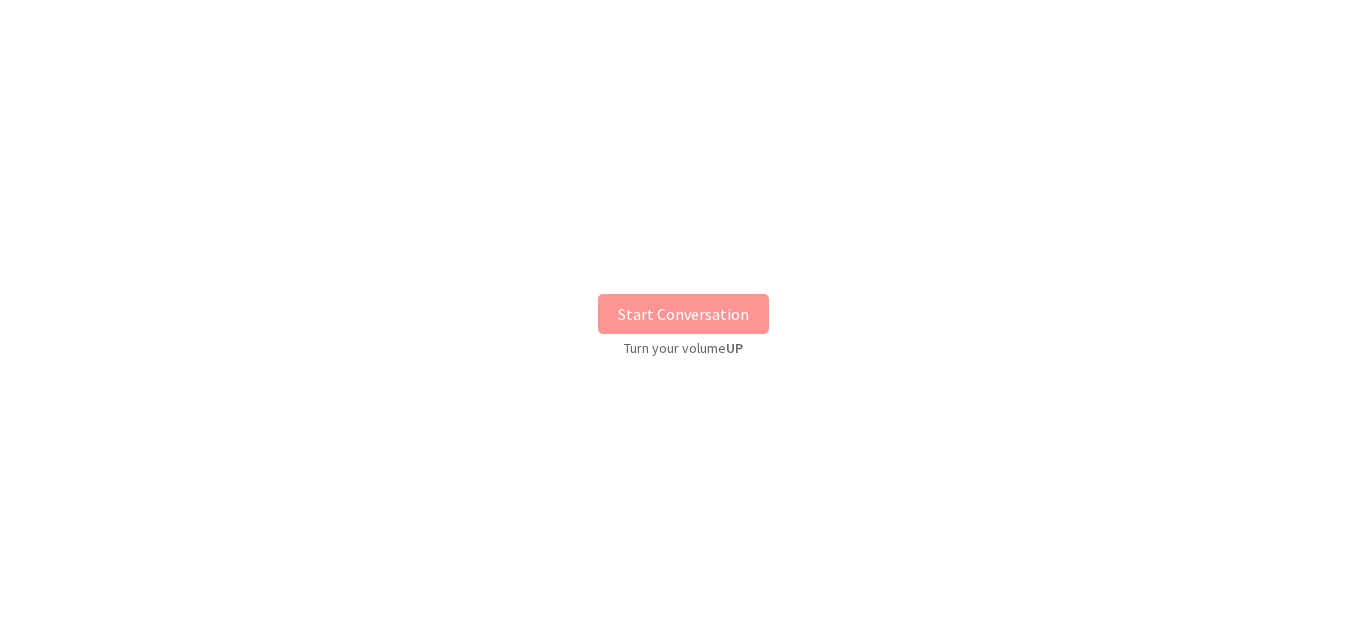 scroll, scrollTop: 0, scrollLeft: 0, axis: both 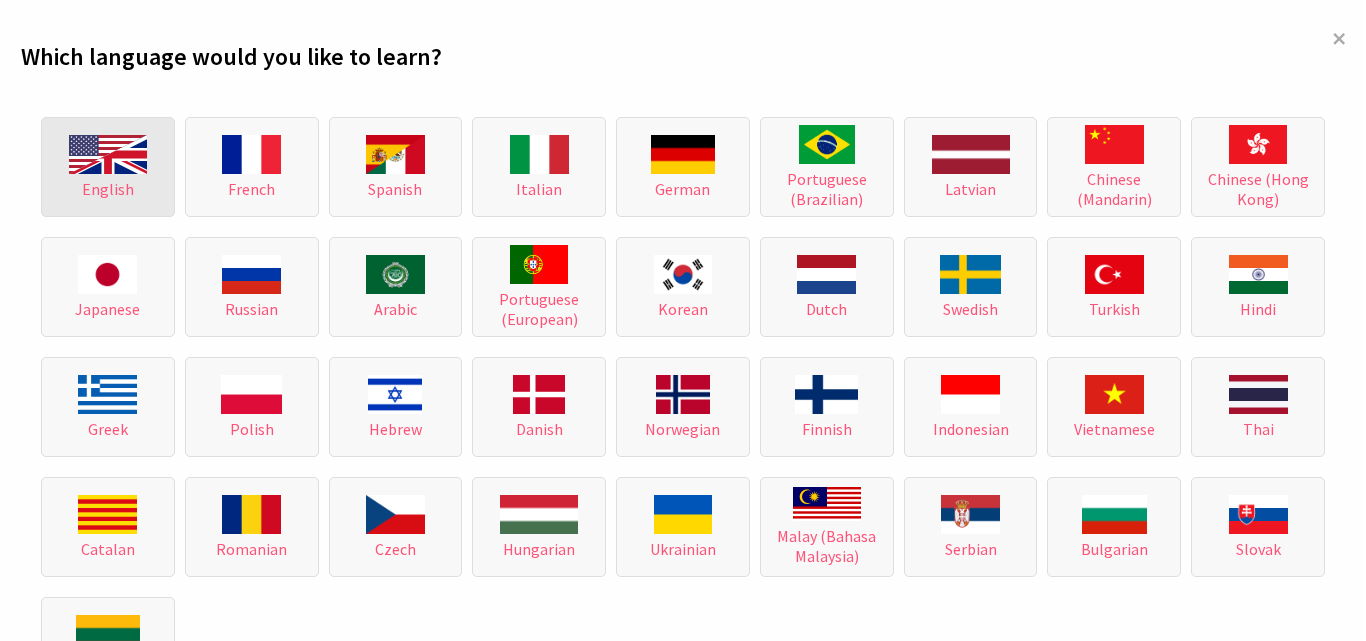 click on "English" at bounding box center (108, 189) 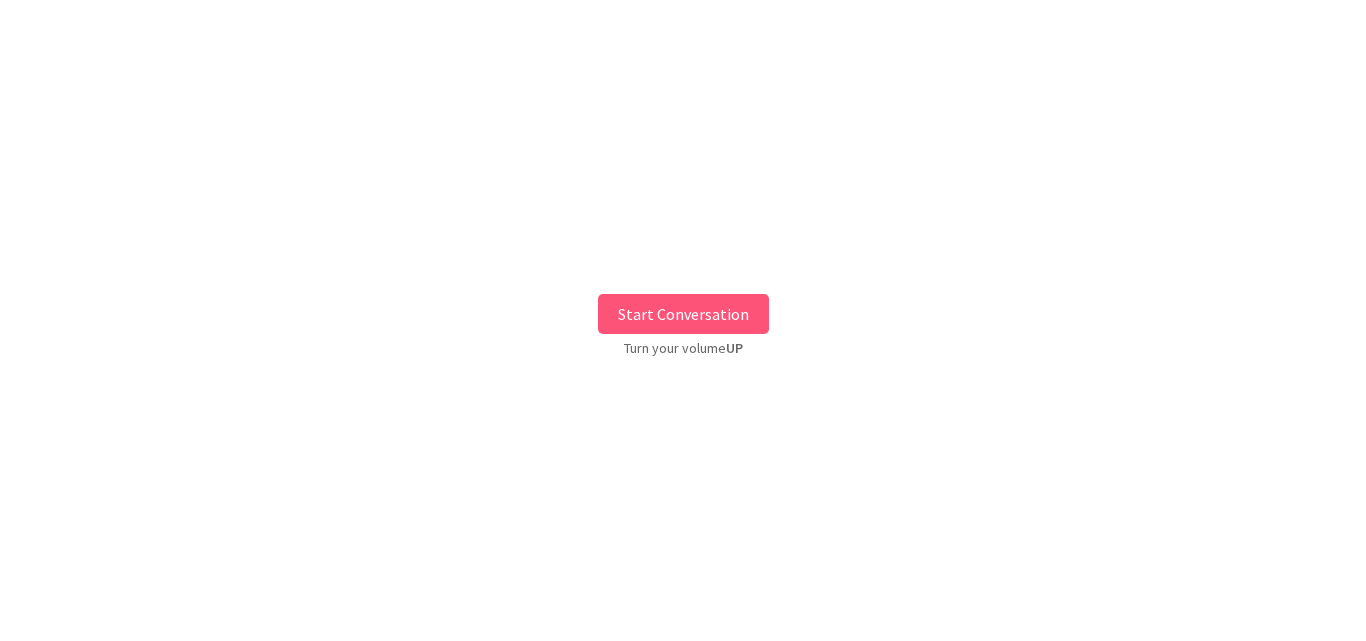 click on "Start Conversation" at bounding box center [683, 314] 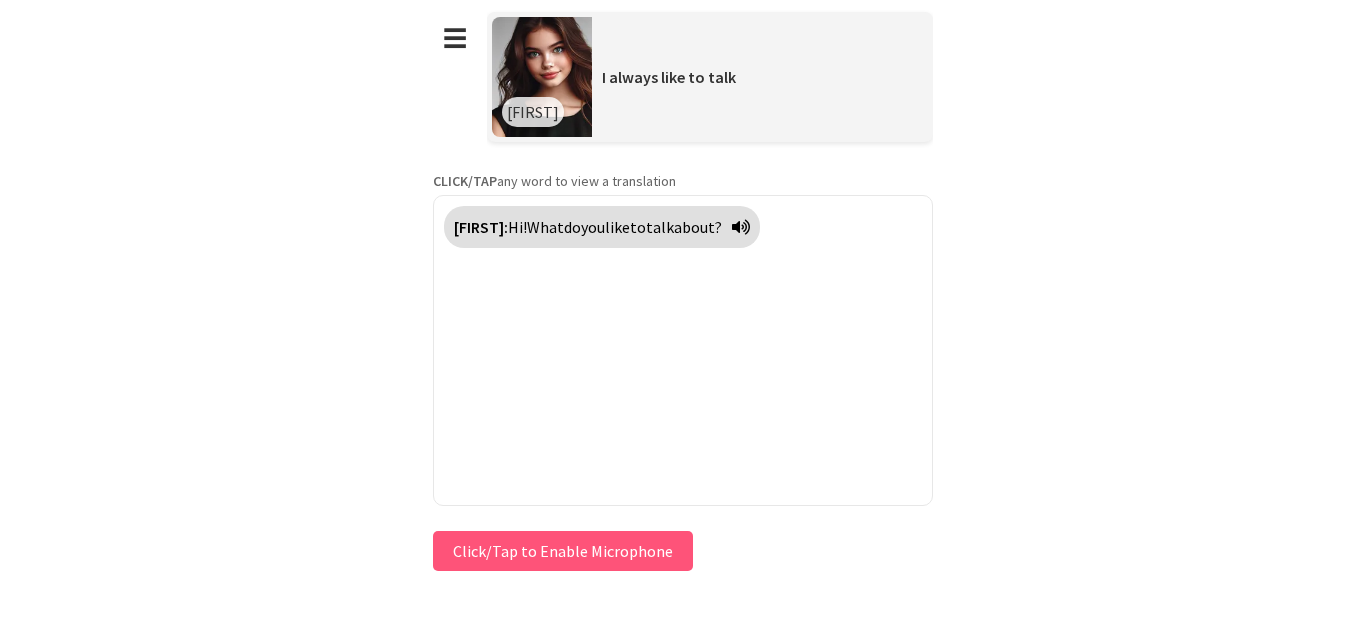 click on "Click/Tap to Enable Microphone" at bounding box center (563, 551) 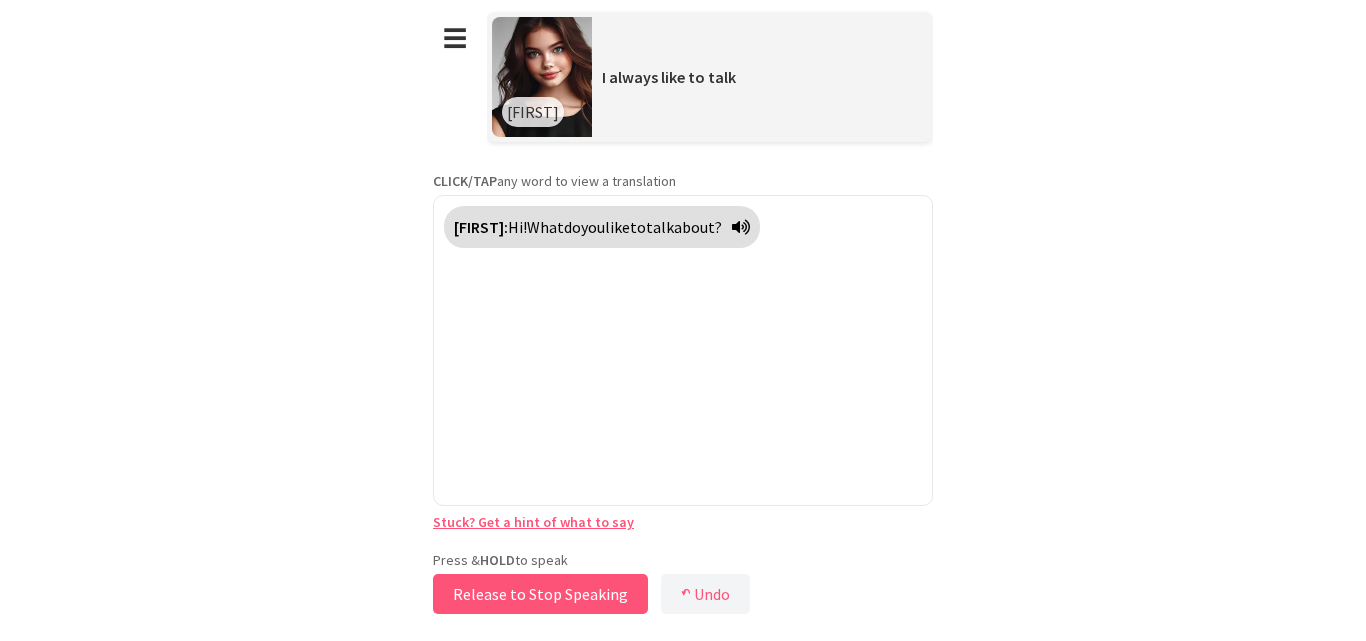 click on "Release to Stop Speaking" at bounding box center (540, 594) 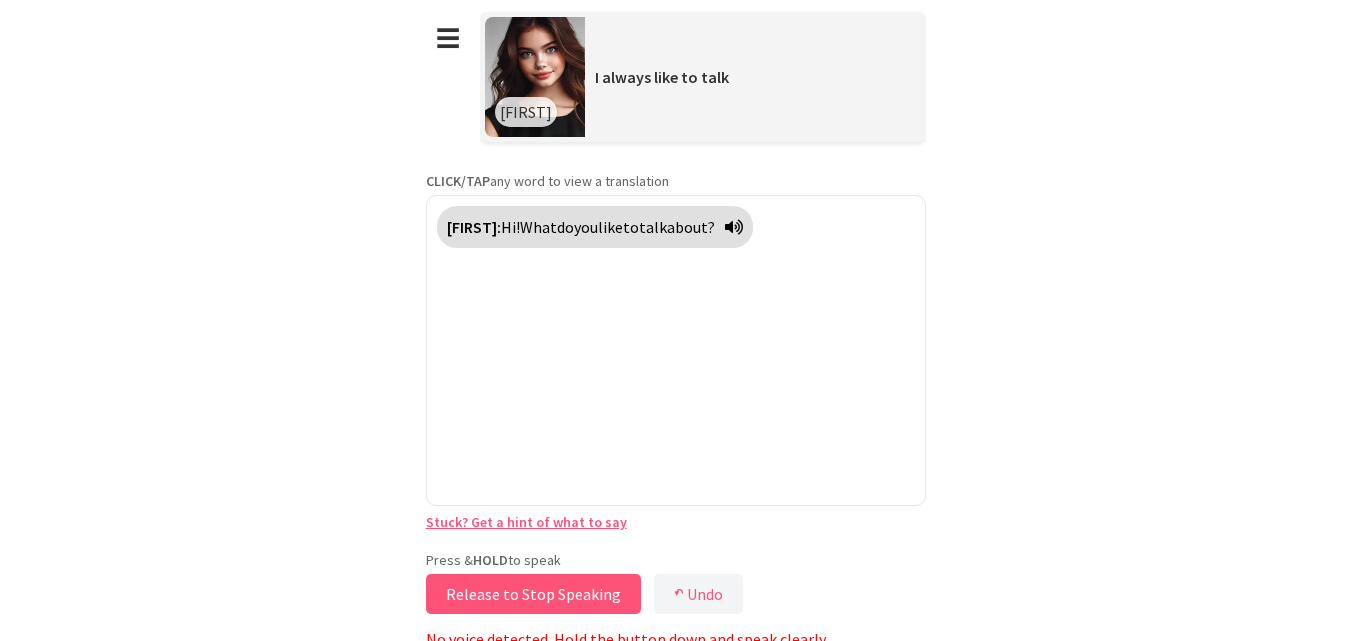 click on "Release to Stop Speaking" at bounding box center (533, 594) 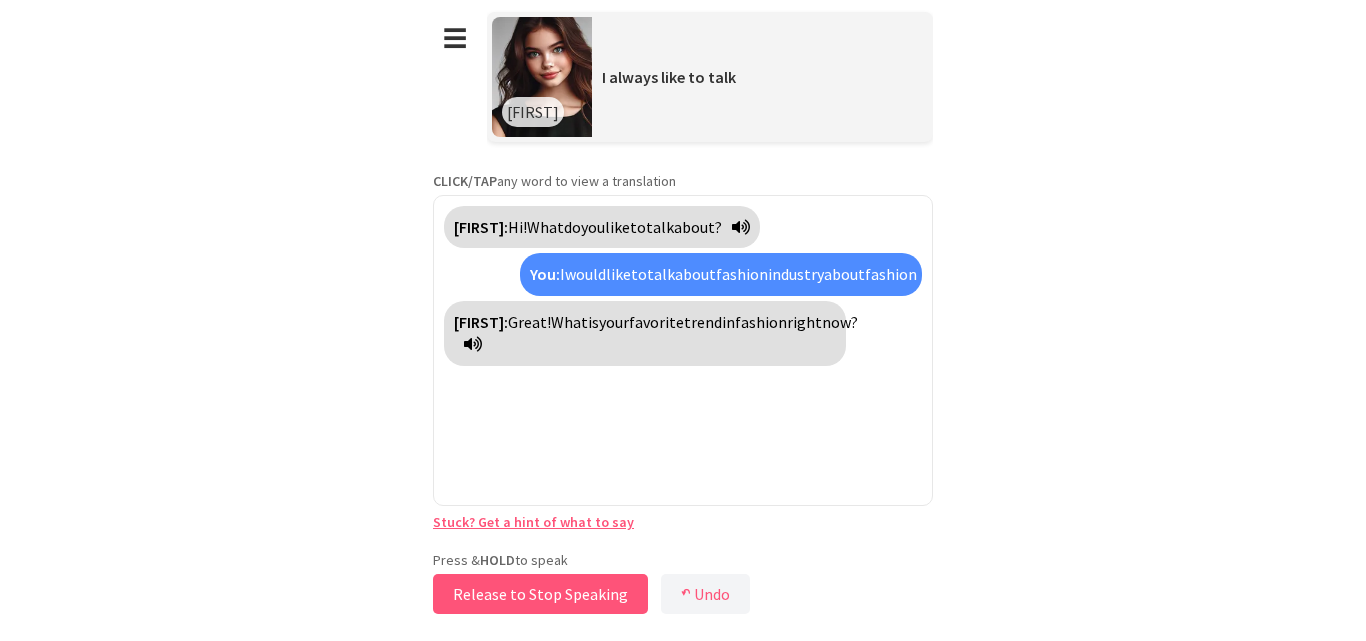click on "Release to Stop Speaking" at bounding box center (540, 594) 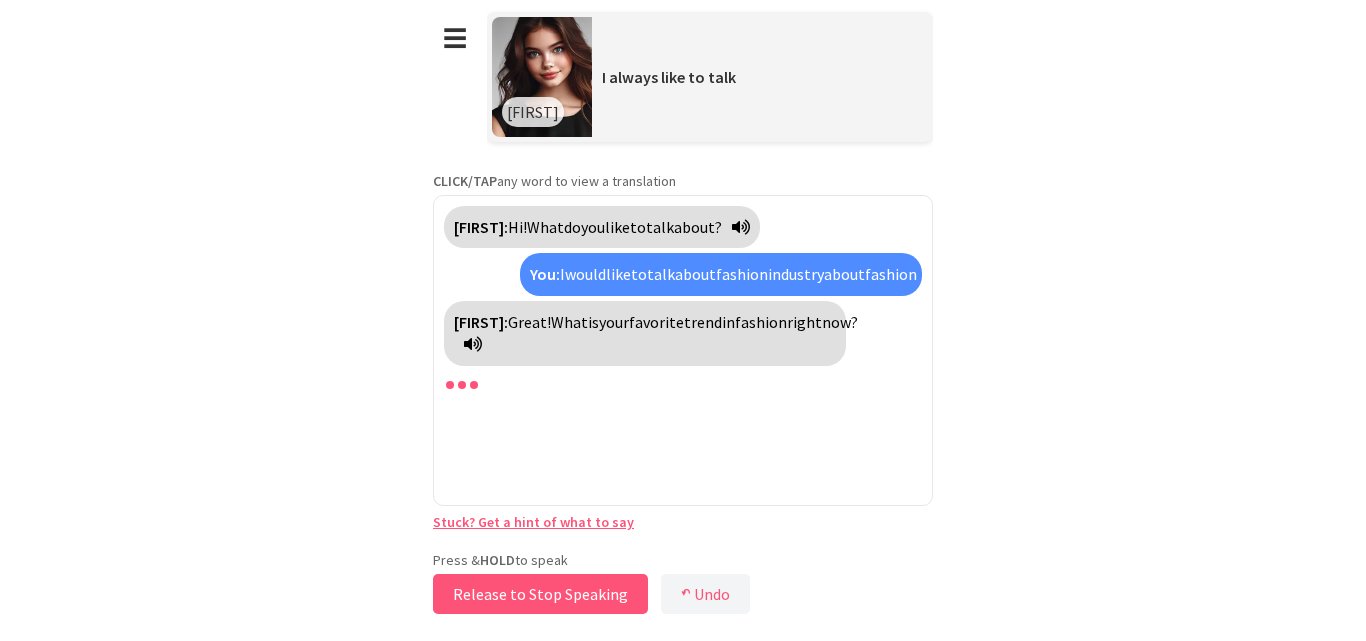 click on "Release to Stop Speaking" at bounding box center [540, 594] 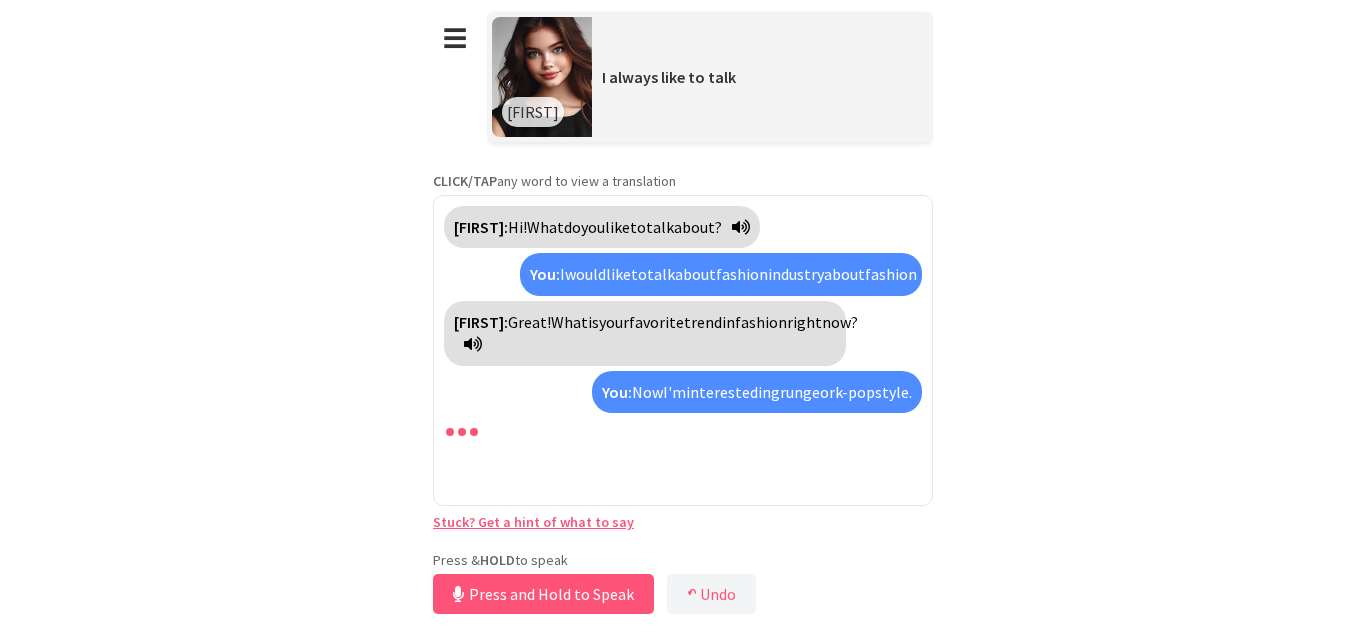 scroll, scrollTop: 5, scrollLeft: 0, axis: vertical 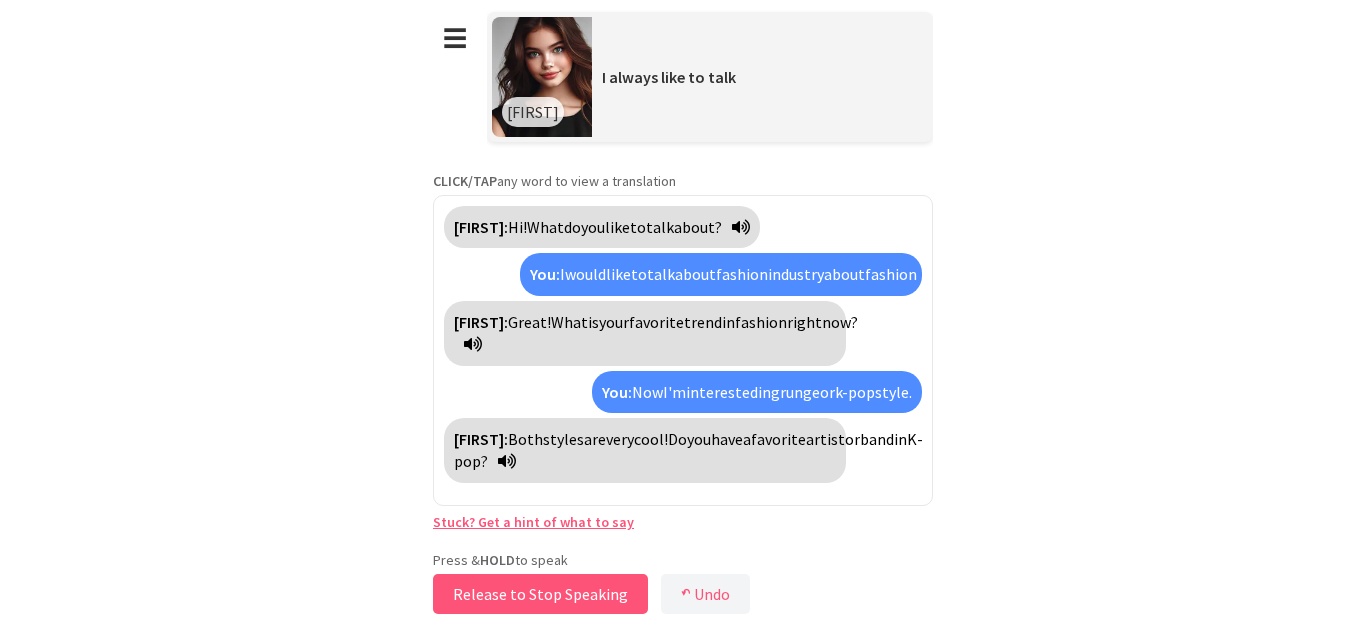 click on "Release to Stop Speaking" at bounding box center [540, 594] 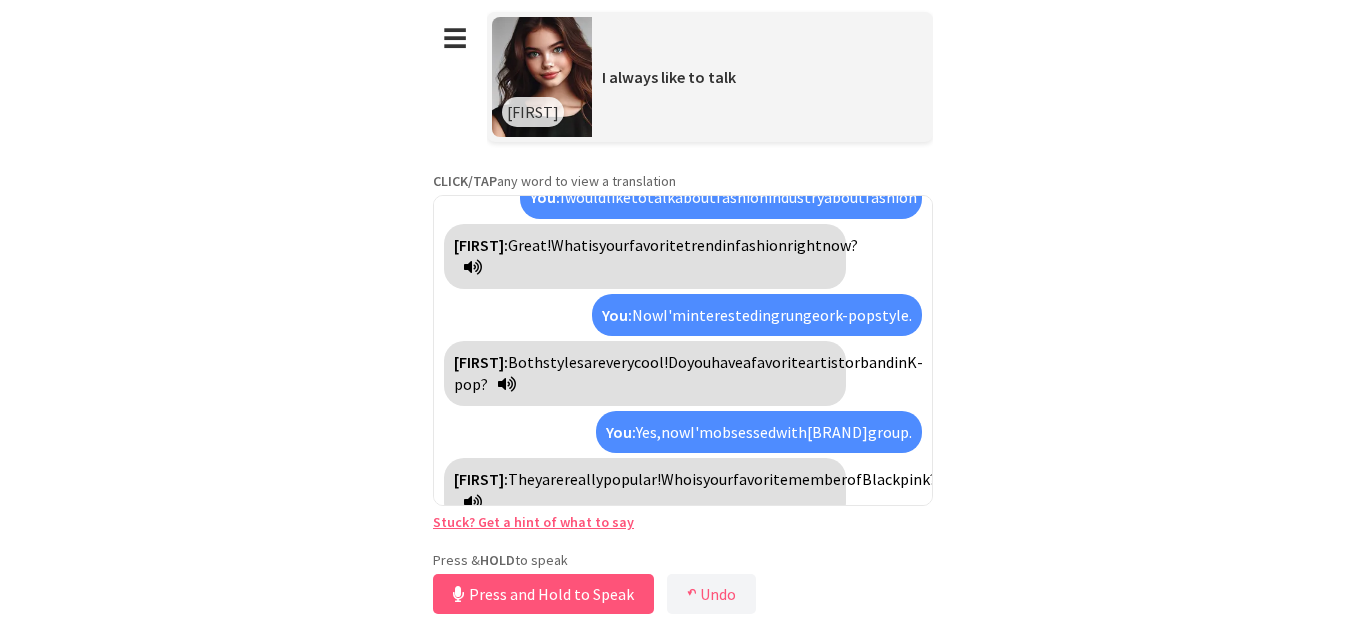 scroll, scrollTop: 122, scrollLeft: 0, axis: vertical 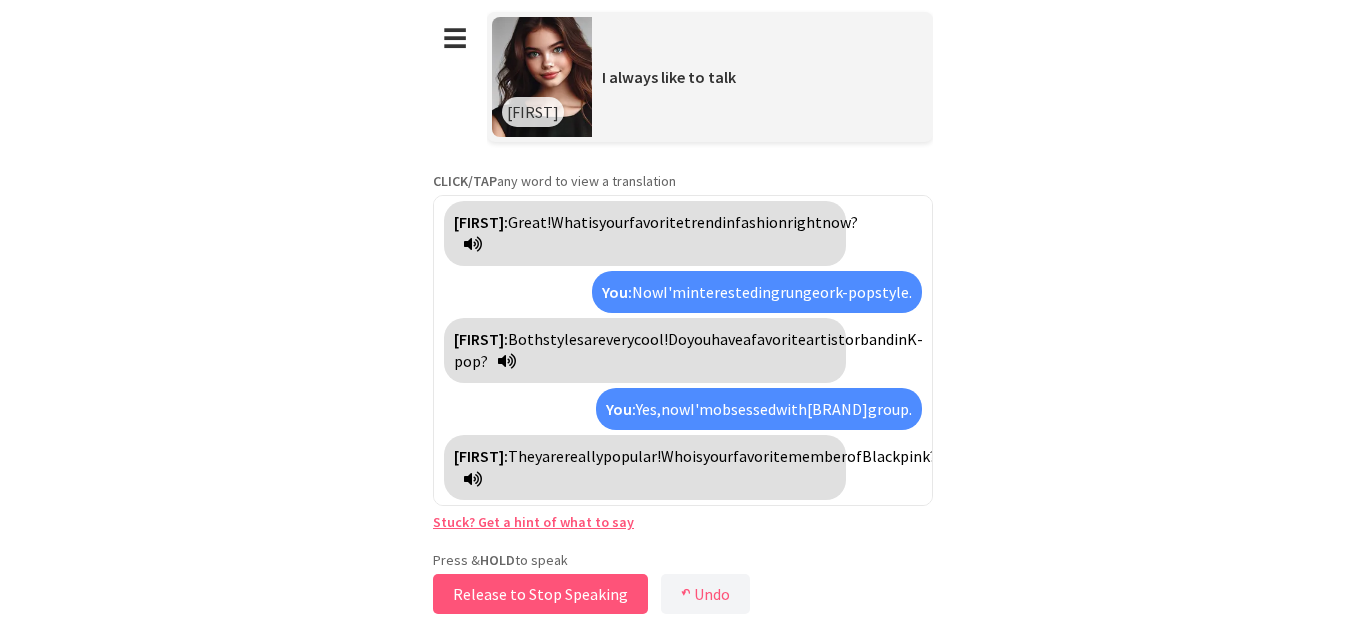 click on "Release to Stop Speaking" at bounding box center [540, 594] 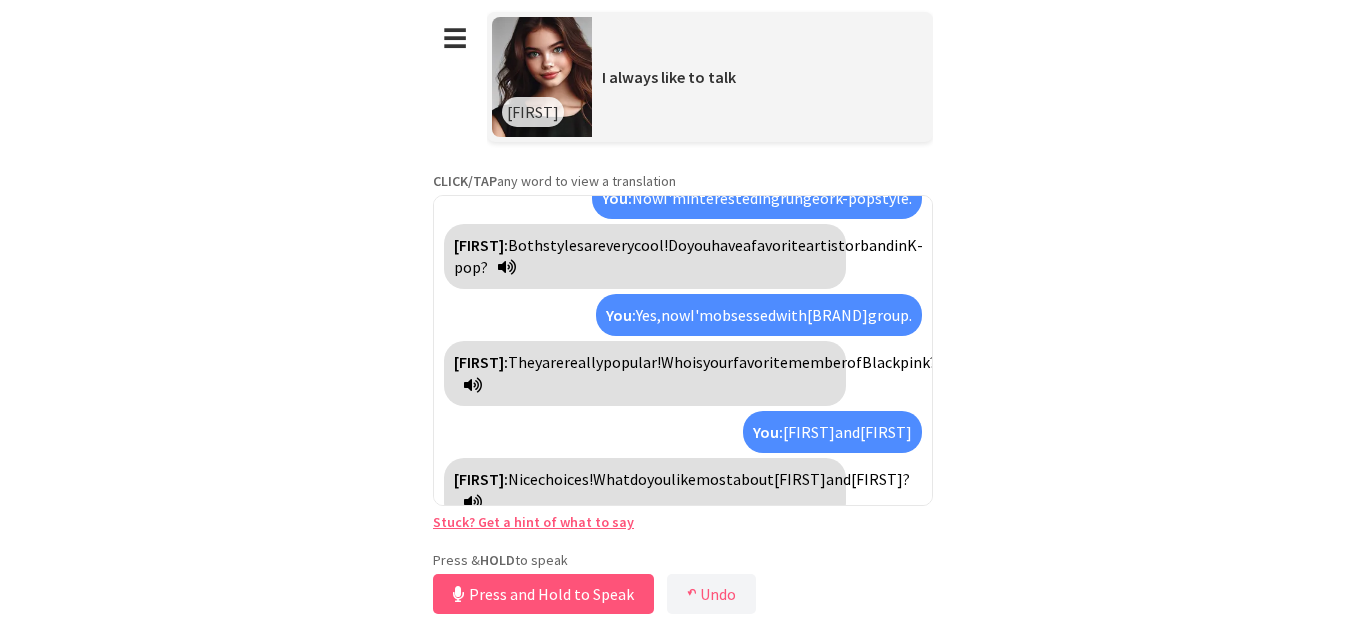 scroll, scrollTop: 239, scrollLeft: 0, axis: vertical 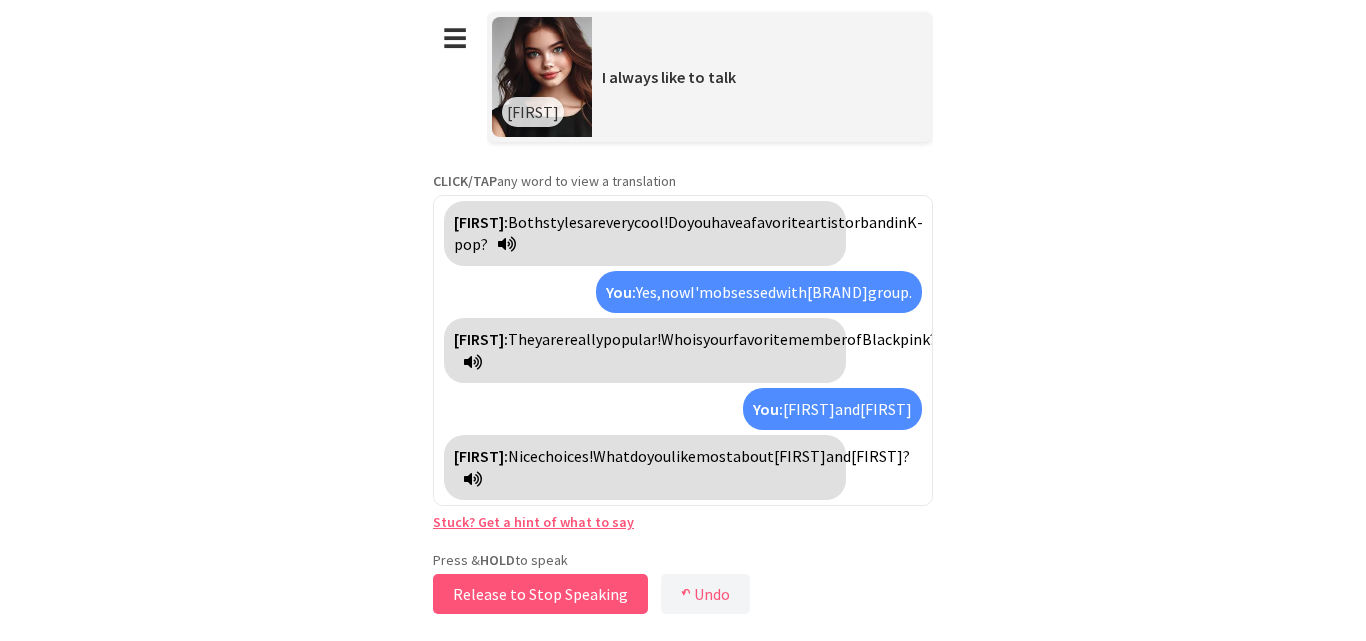 click on "Release to Stop Speaking" at bounding box center [540, 594] 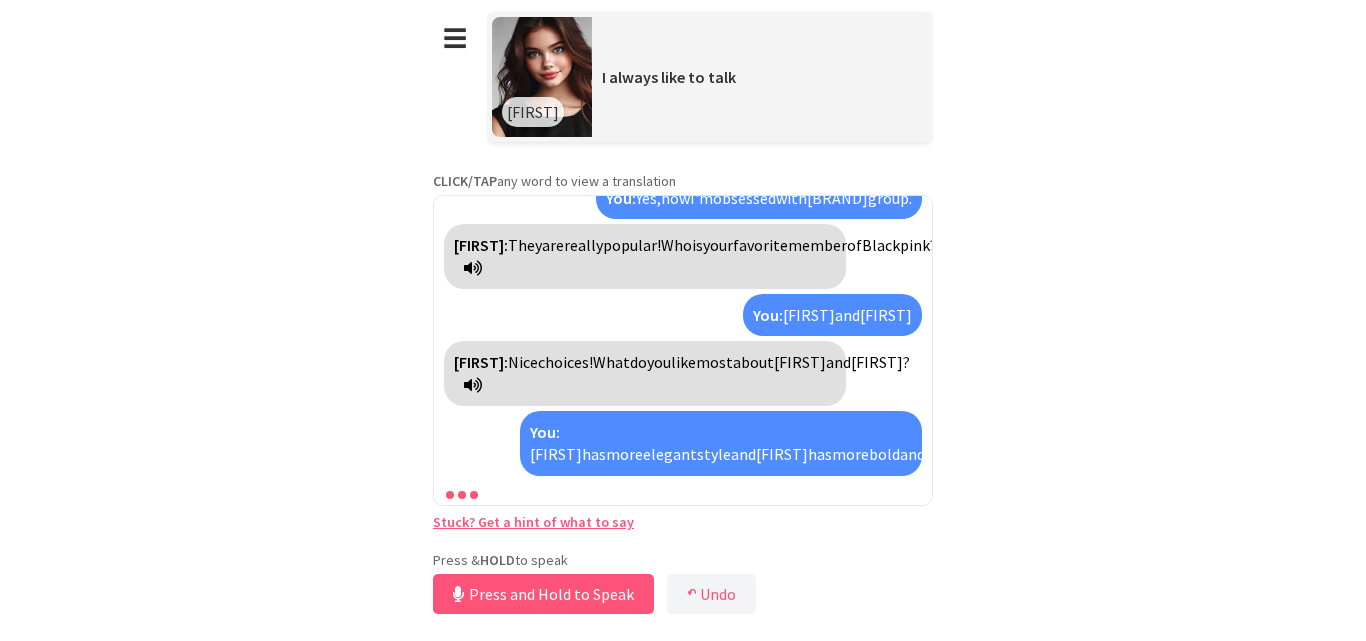 scroll, scrollTop: 379, scrollLeft: 0, axis: vertical 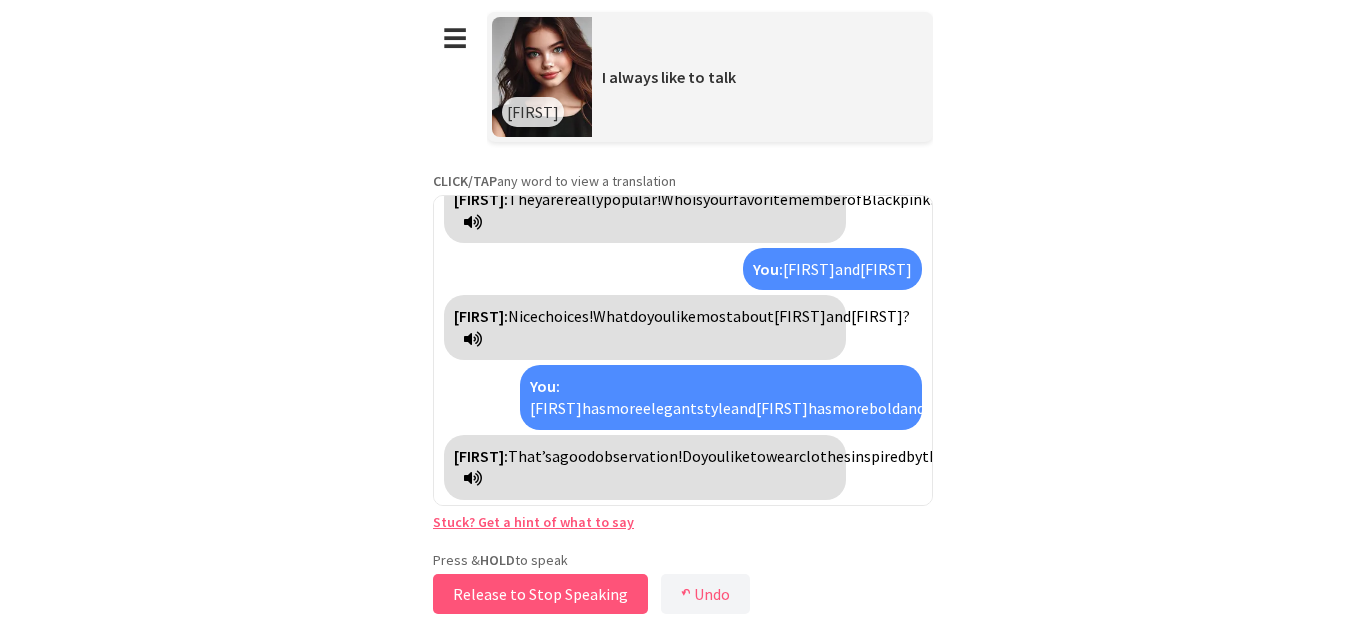 click on "Release to Stop Speaking" at bounding box center (540, 594) 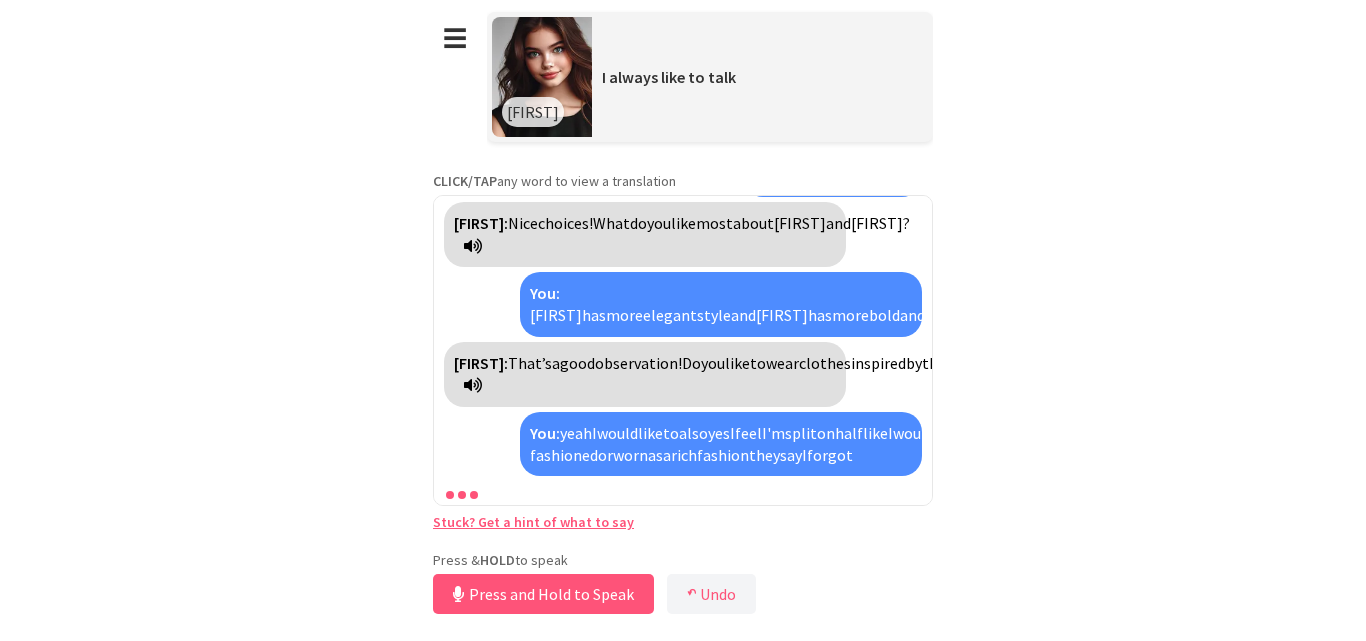scroll, scrollTop: 899, scrollLeft: 0, axis: vertical 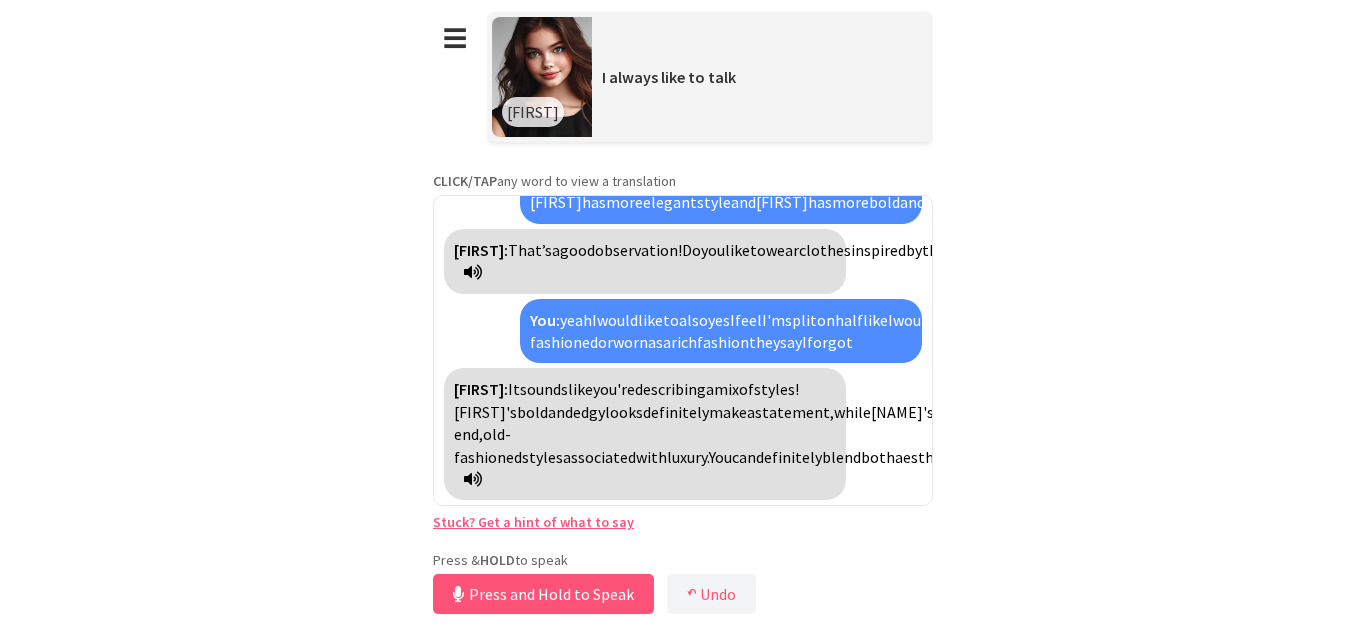 type 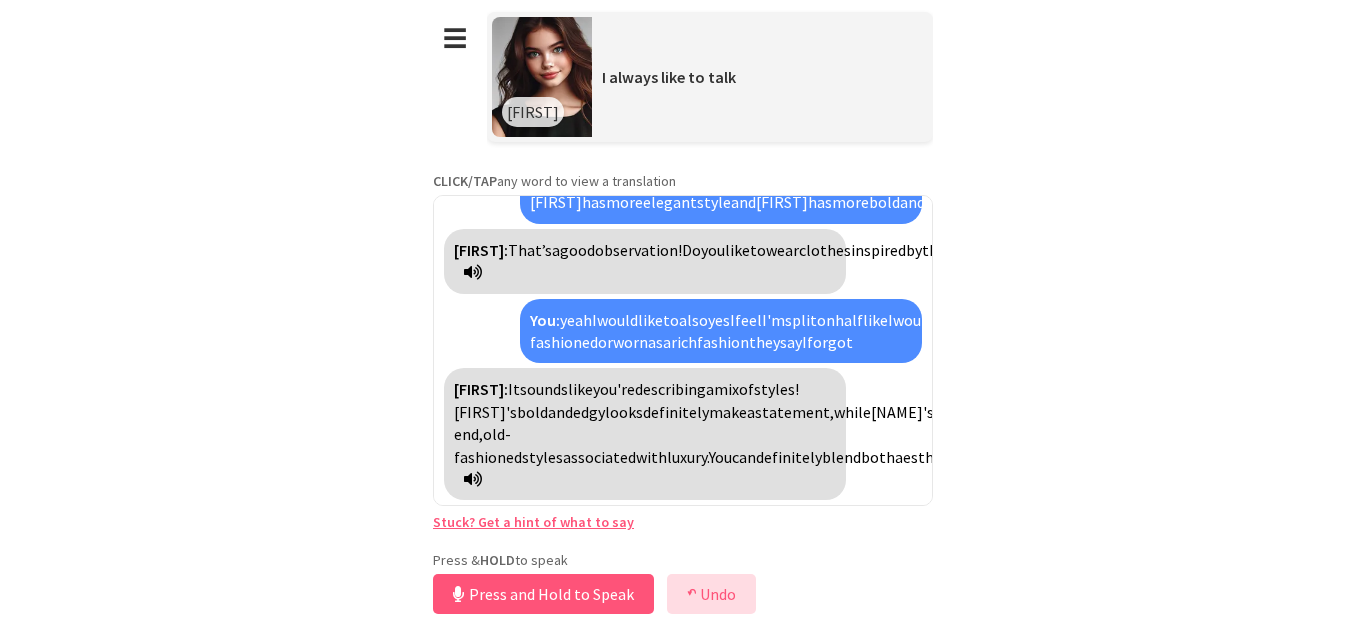 click on "↶  Undo" at bounding box center [711, 594] 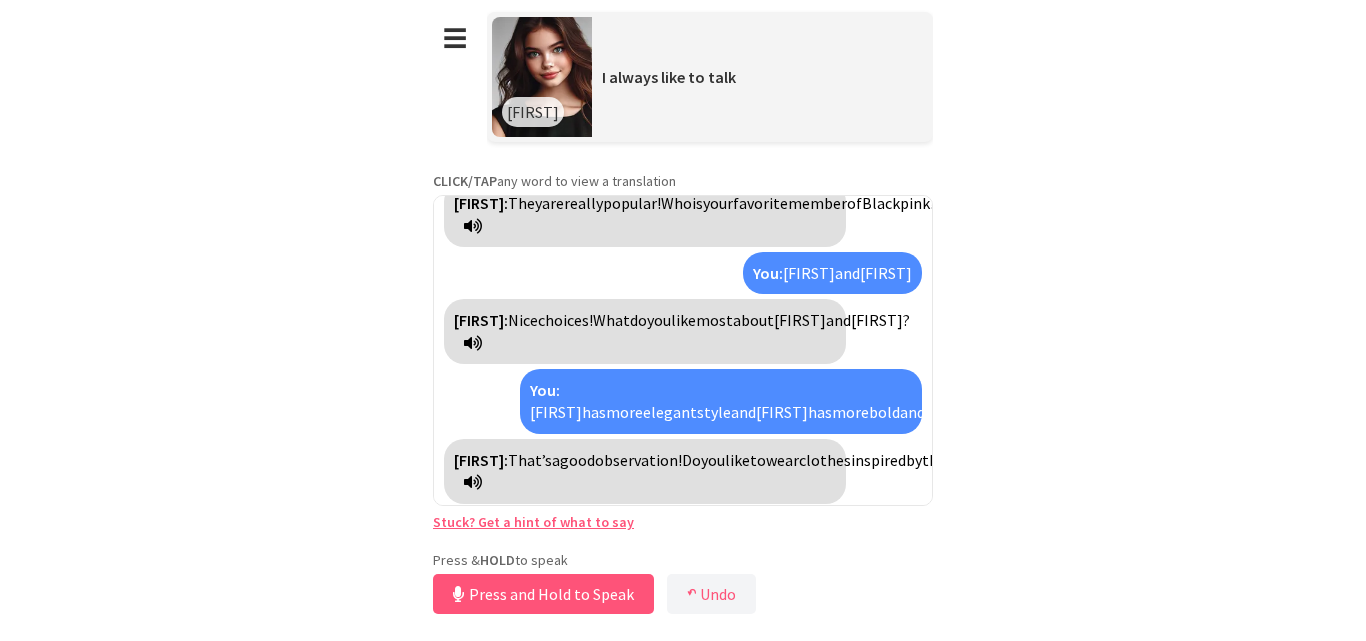 scroll, scrollTop: 379, scrollLeft: 0, axis: vertical 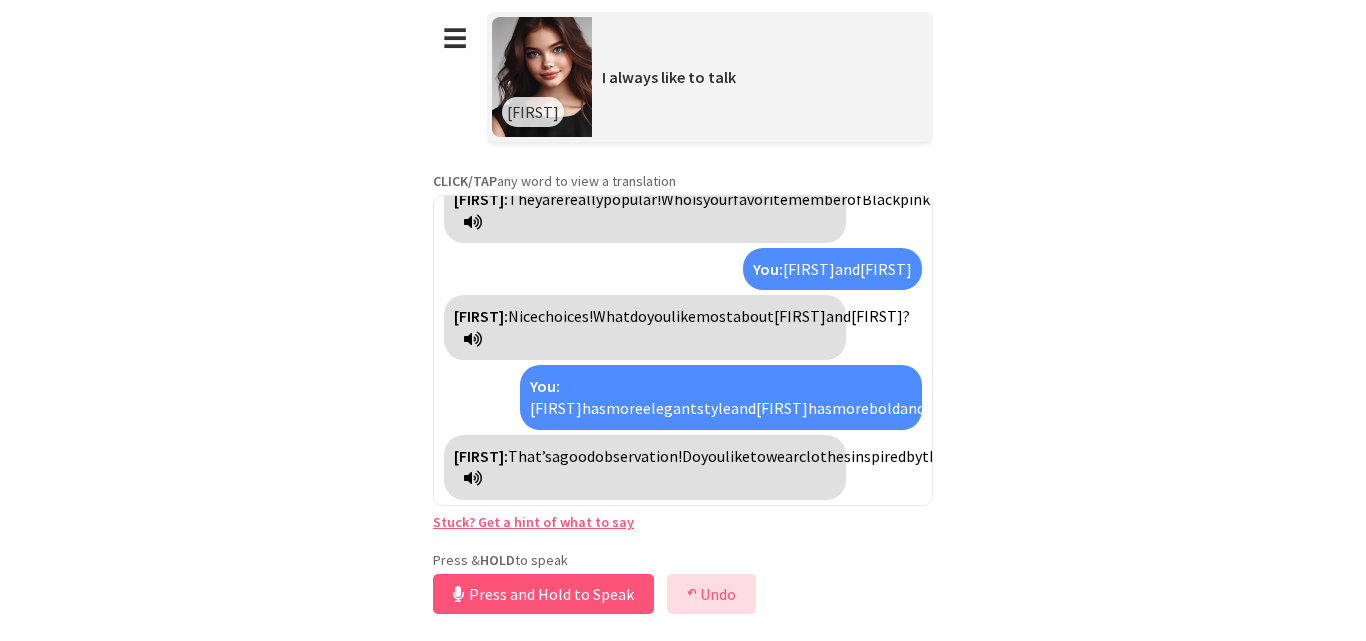 click on "↶" at bounding box center (692, 594) 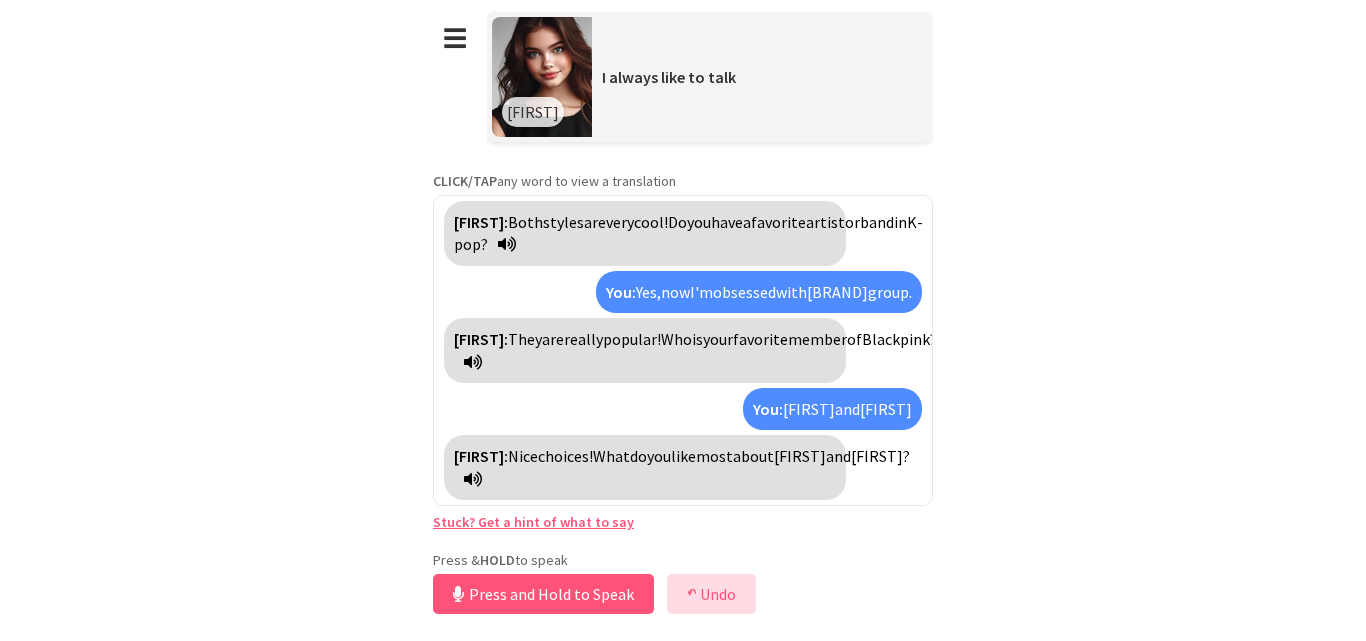 click on "↶" at bounding box center [692, 594] 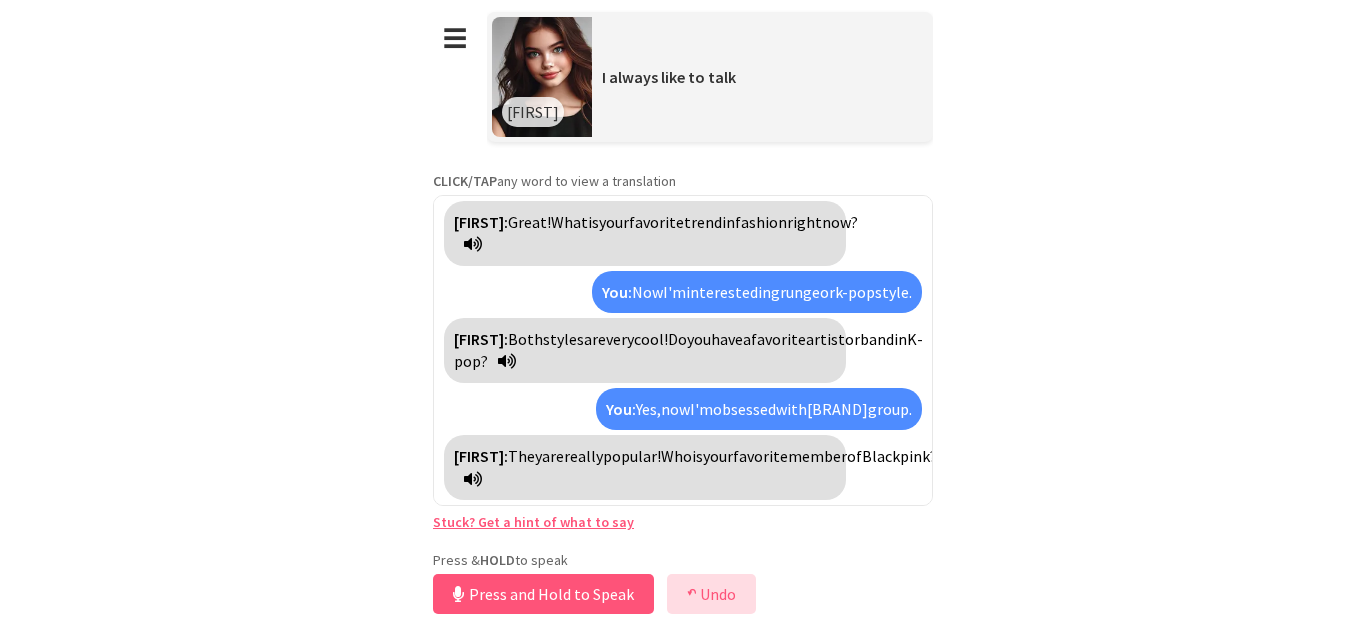 click on "↶" at bounding box center [692, 594] 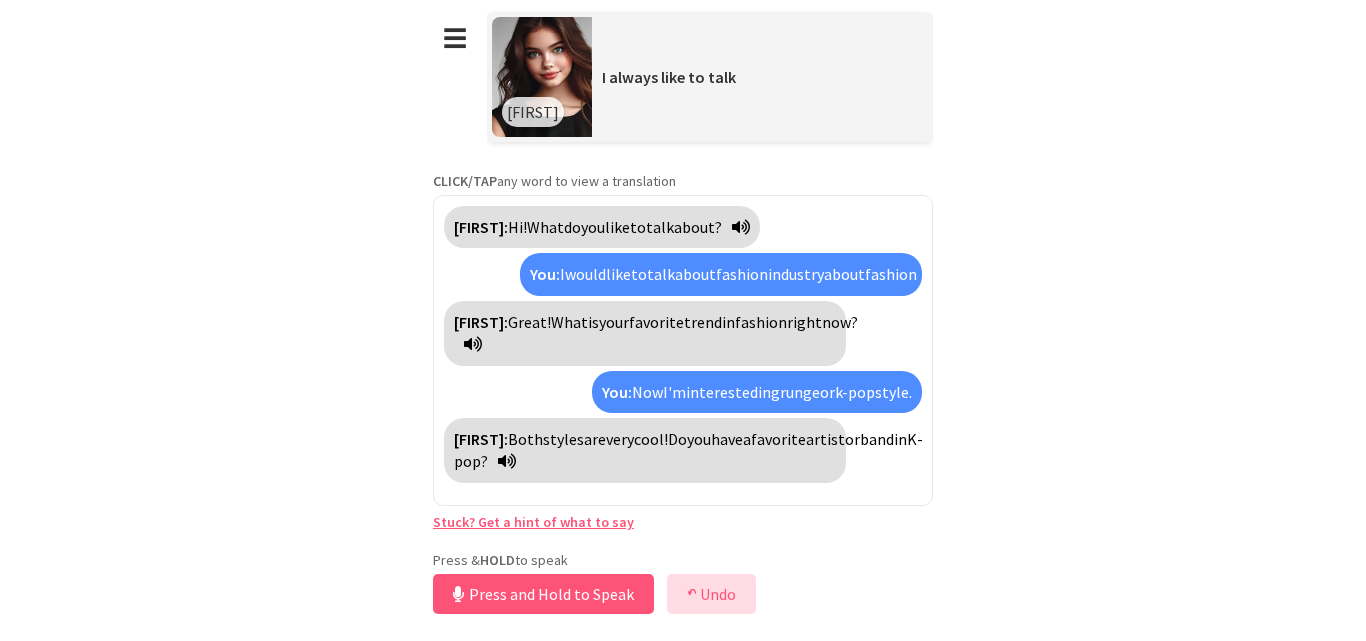 click on "↶" at bounding box center [692, 594] 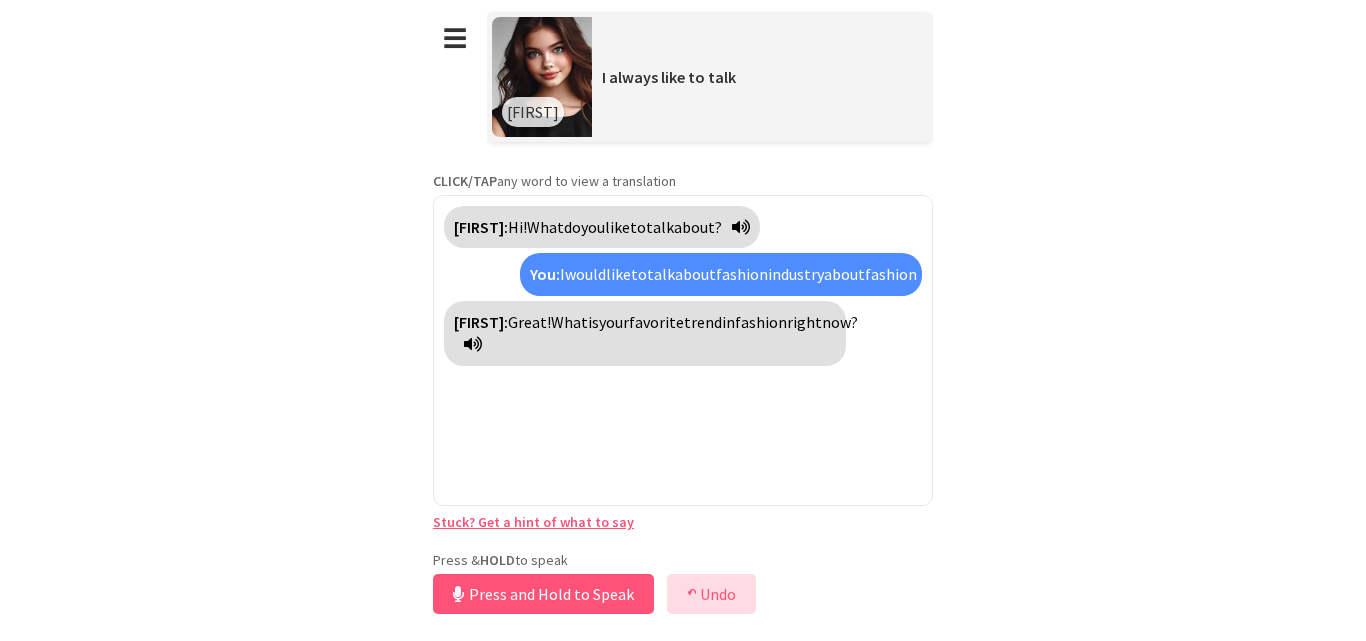 click on "↶" at bounding box center [692, 594] 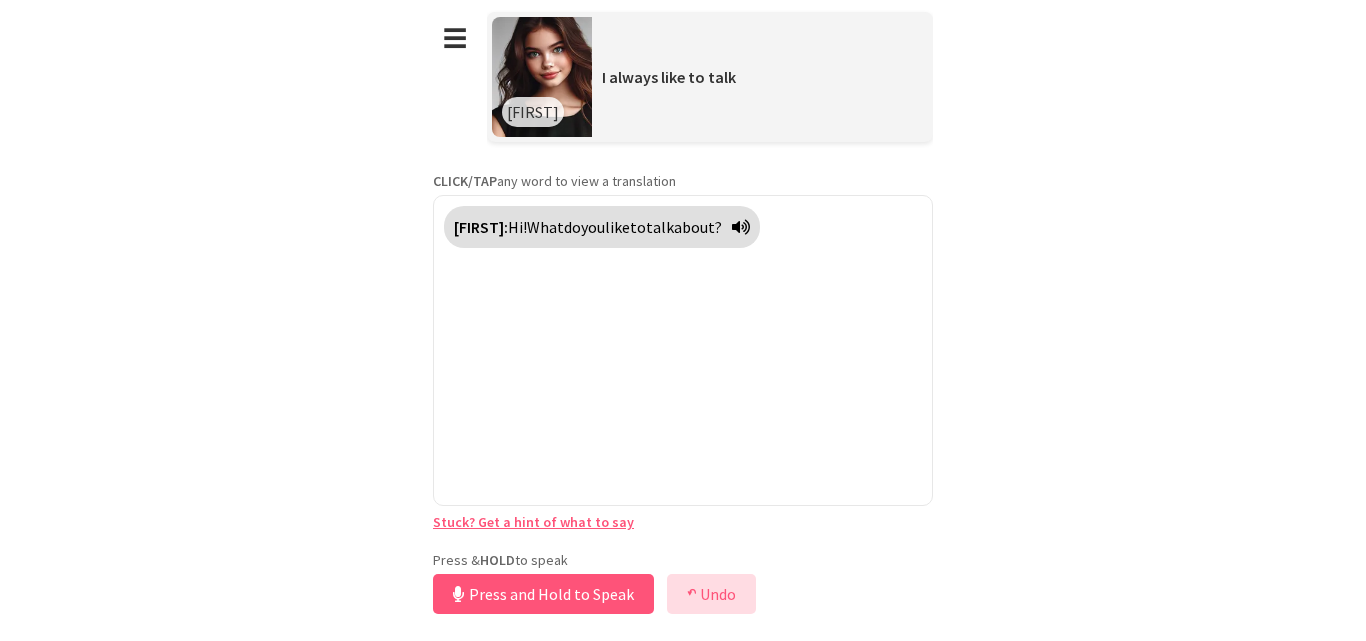 click on "↶" at bounding box center (692, 594) 